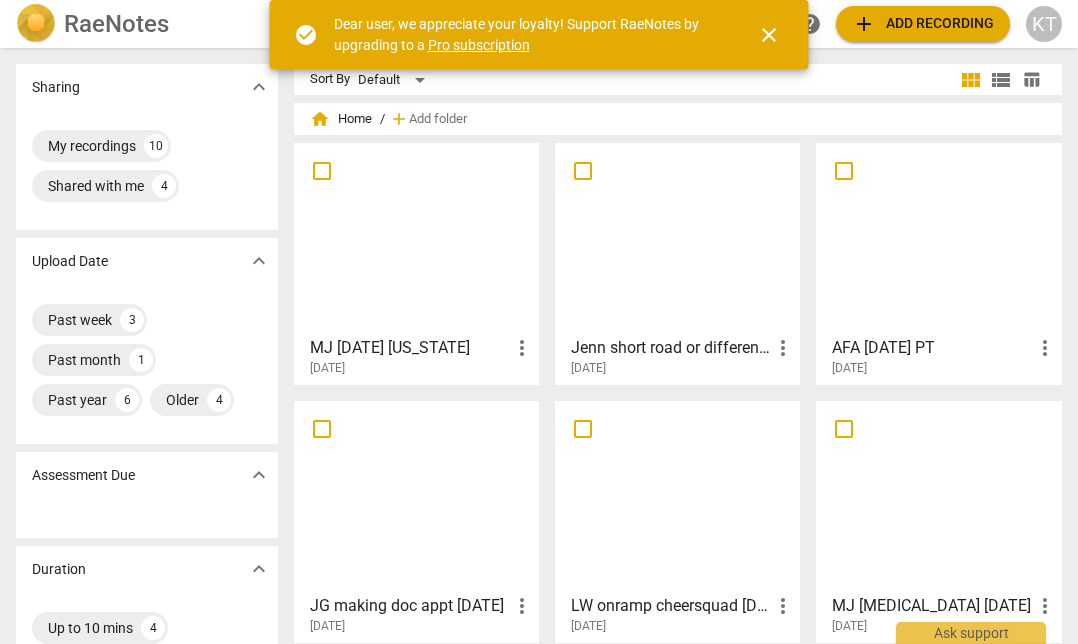 scroll, scrollTop: 0, scrollLeft: 0, axis: both 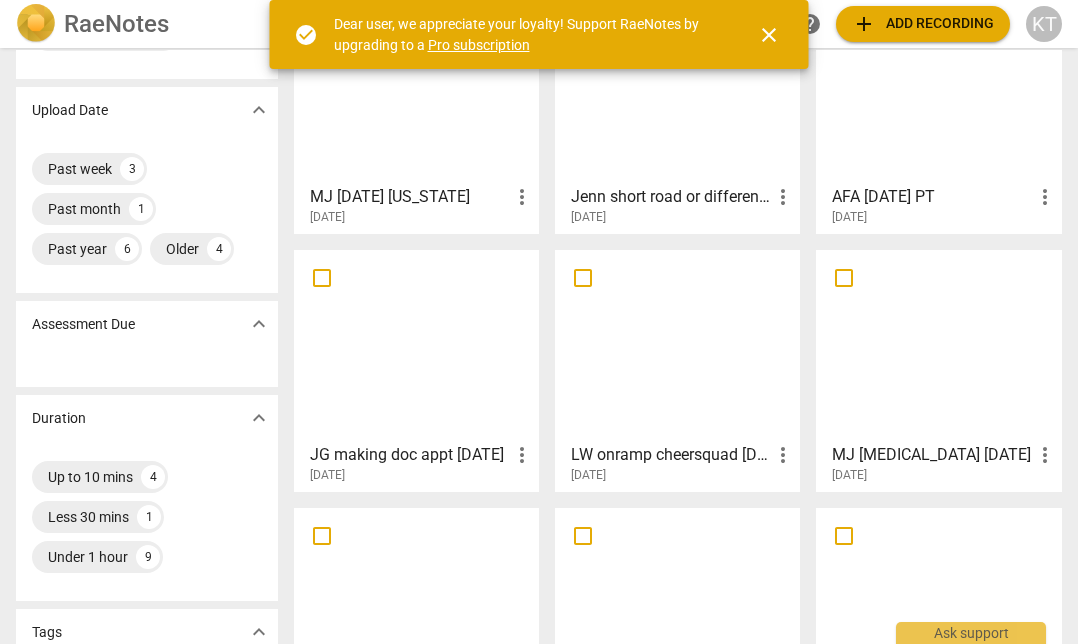 click at bounding box center [677, 345] 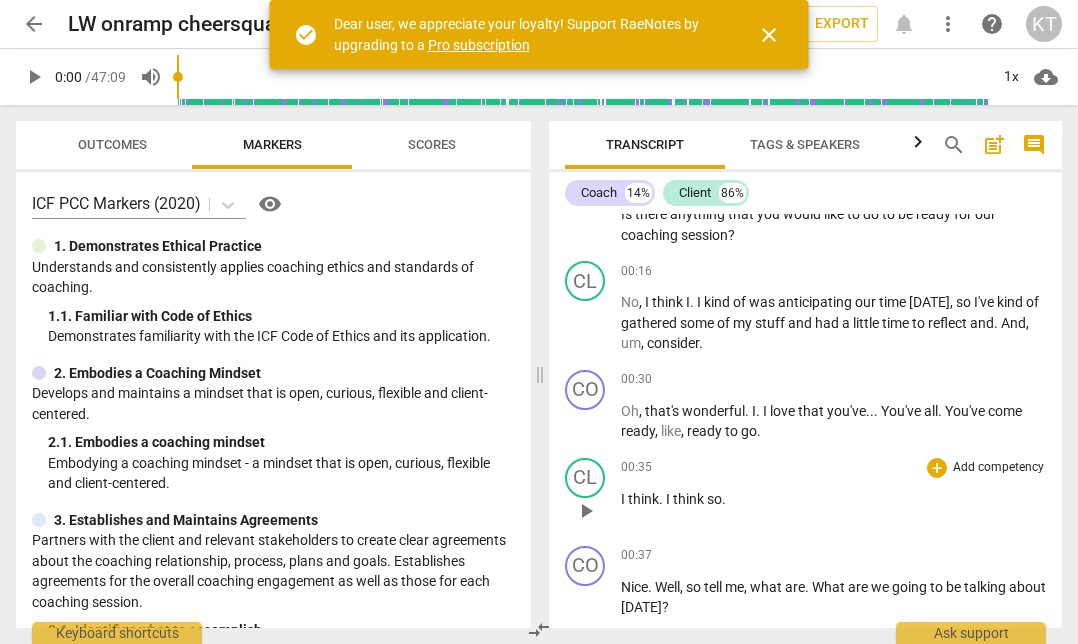 scroll, scrollTop: 238, scrollLeft: 0, axis: vertical 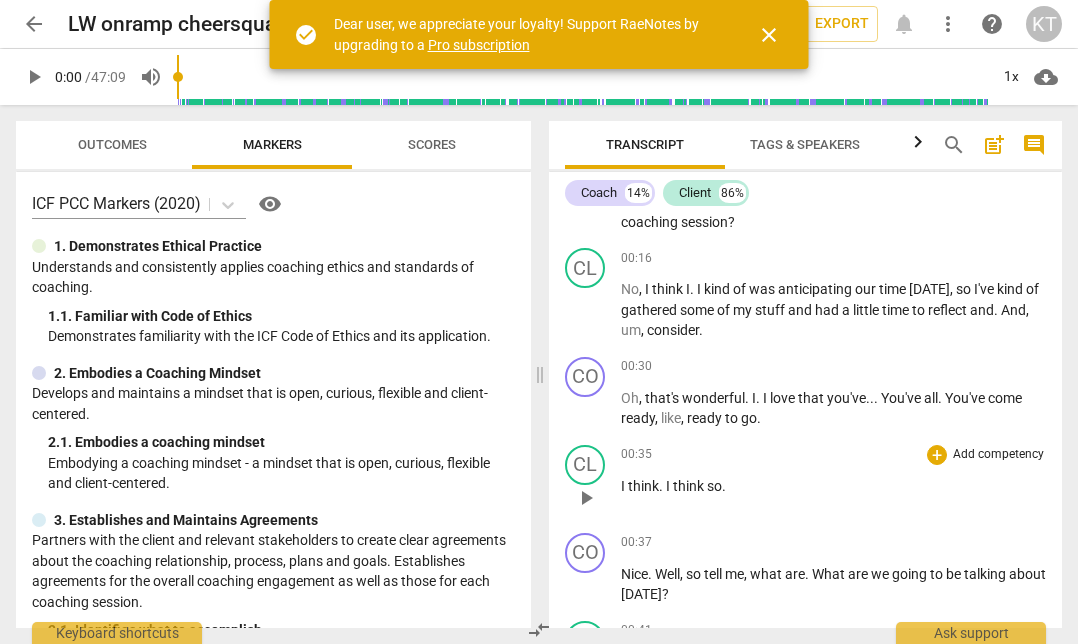 click on "play_arrow" at bounding box center (586, 498) 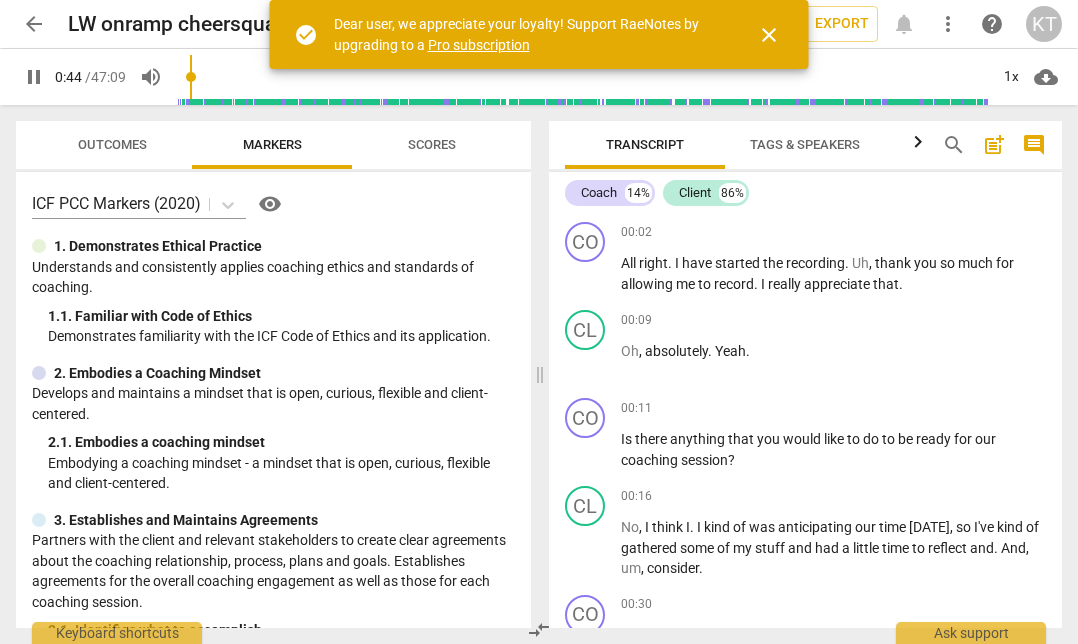 scroll, scrollTop: 0, scrollLeft: 0, axis: both 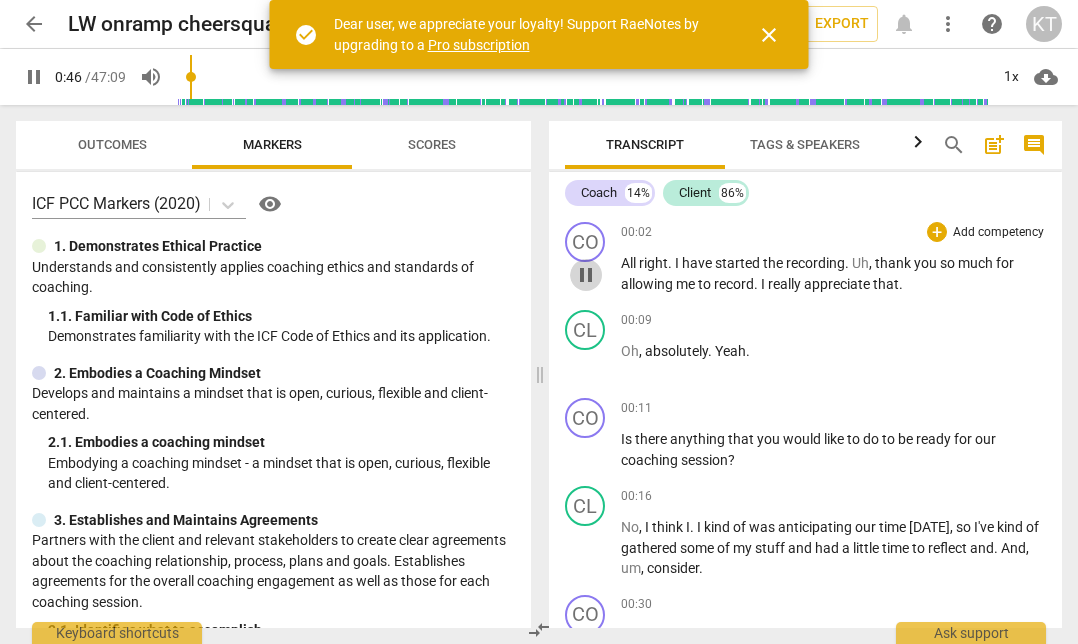 click on "pause" at bounding box center (586, 275) 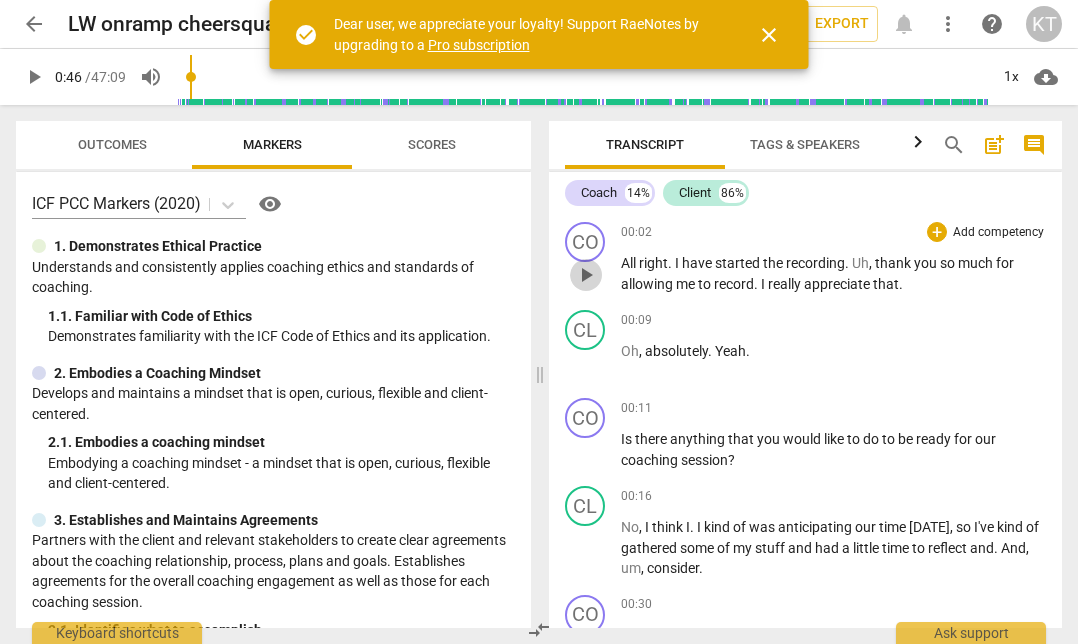 click on "play_arrow" at bounding box center [586, 275] 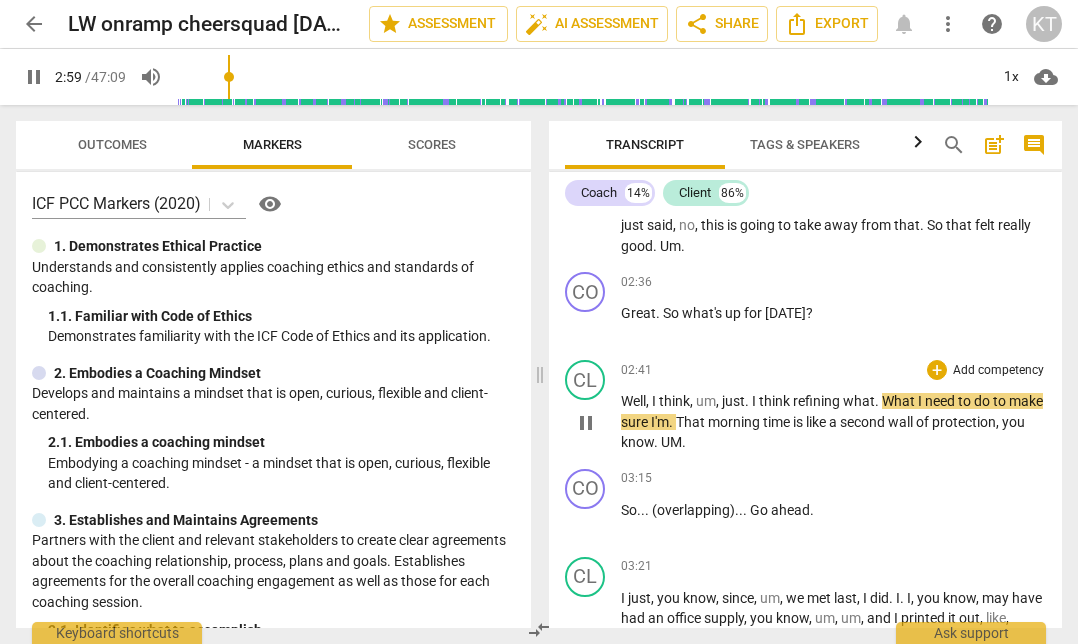 scroll, scrollTop: 1428, scrollLeft: 0, axis: vertical 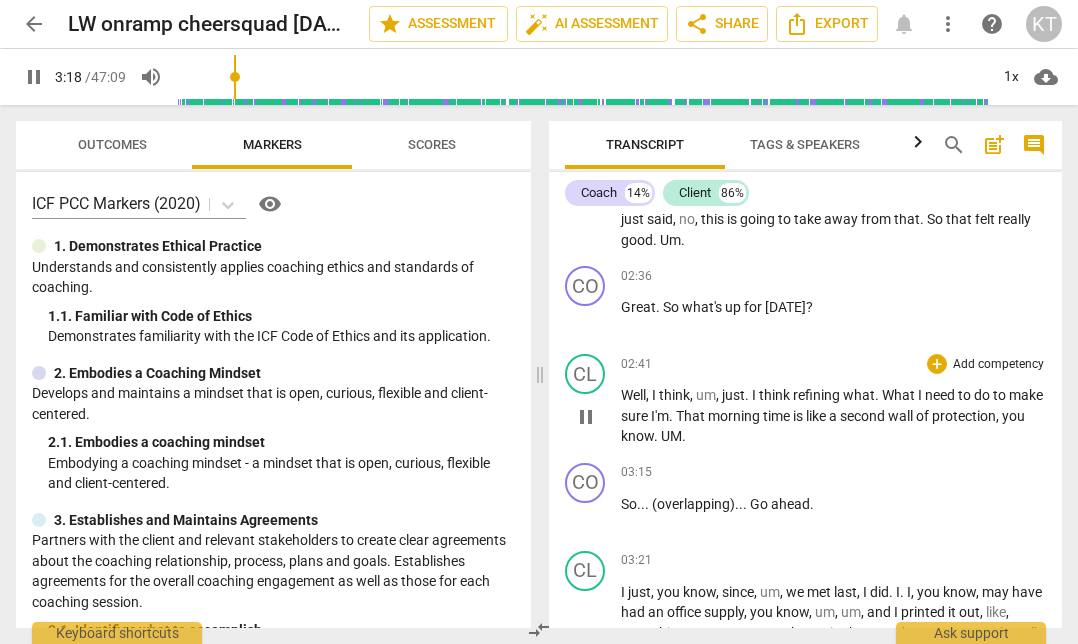 click on "UM" at bounding box center [671, 436] 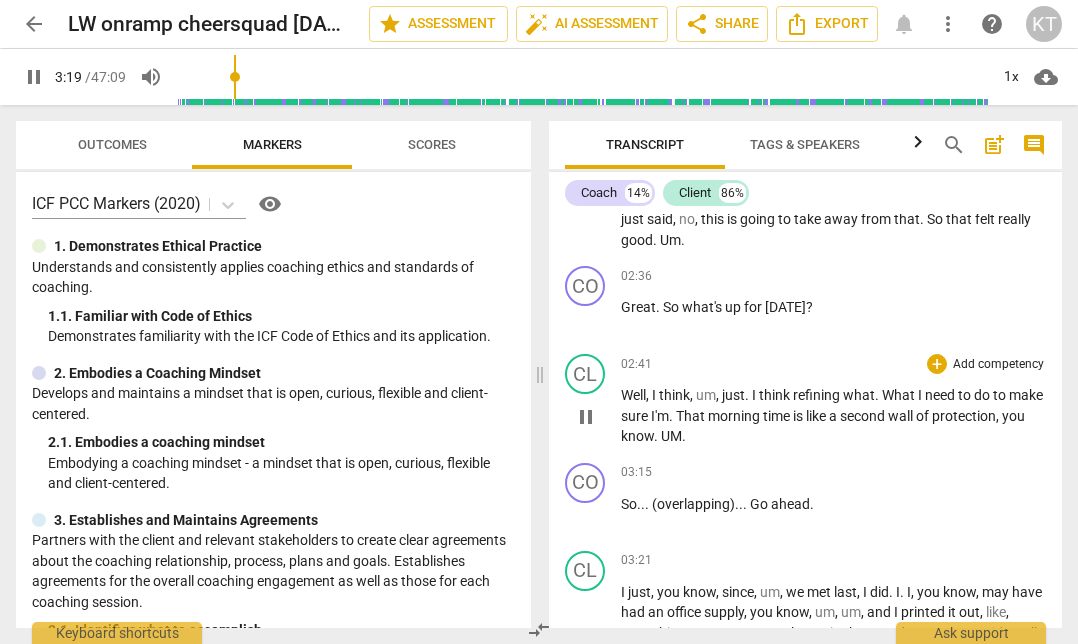 type on "200" 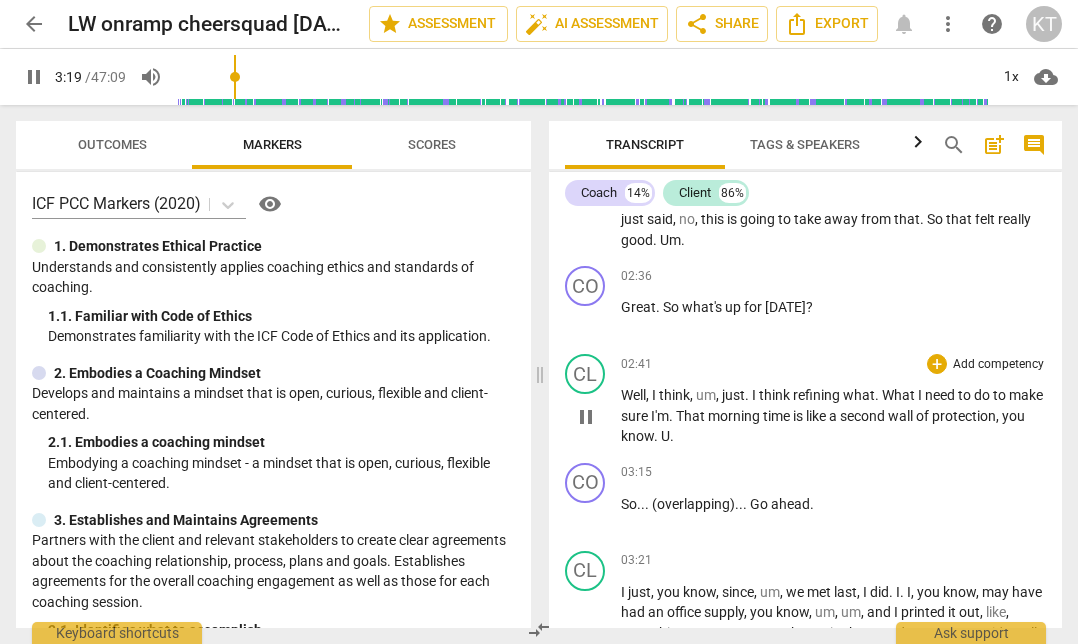 type 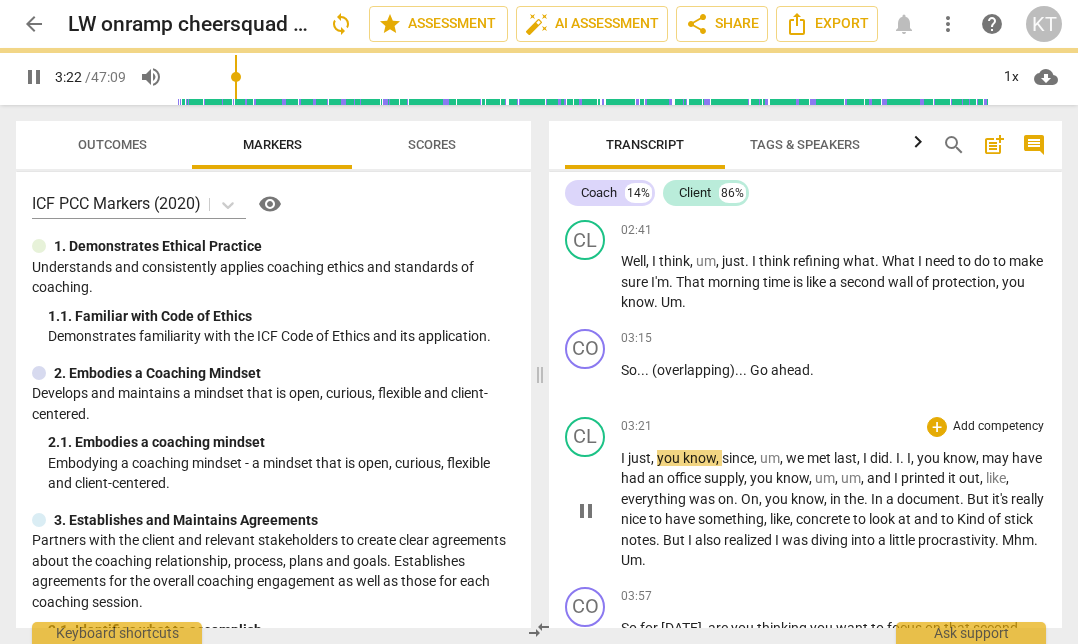 scroll, scrollTop: 1579, scrollLeft: 0, axis: vertical 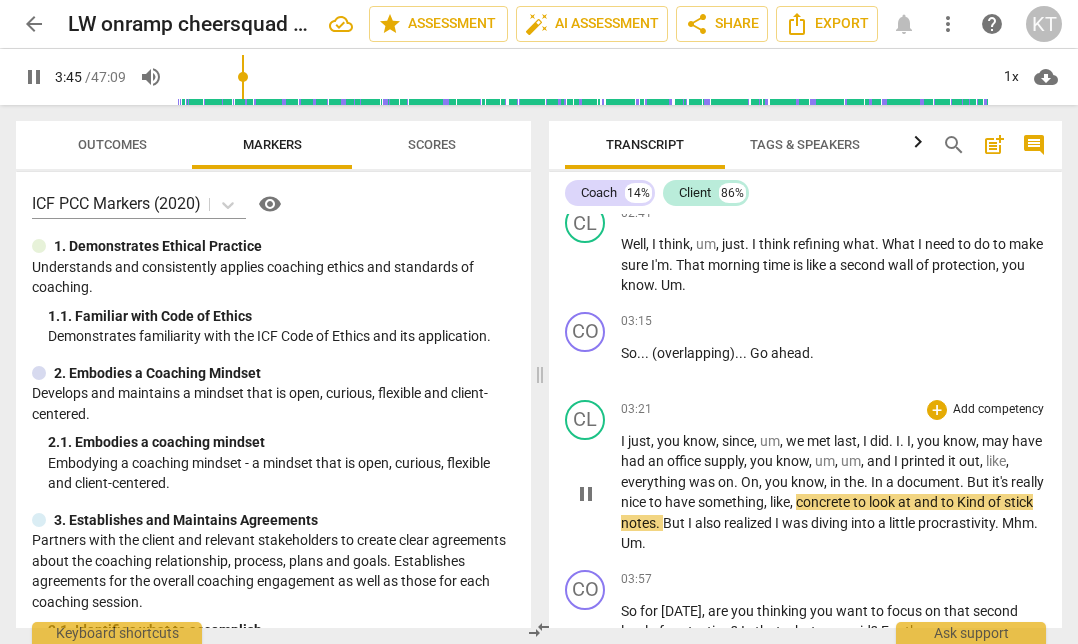 click on "In" at bounding box center (878, 482) 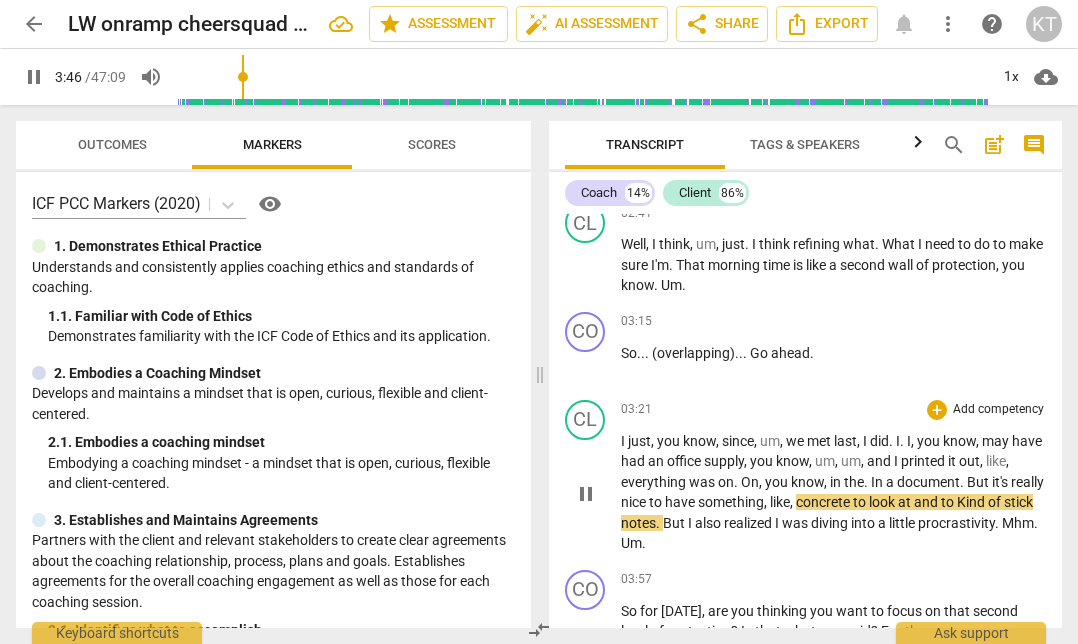 type on "227" 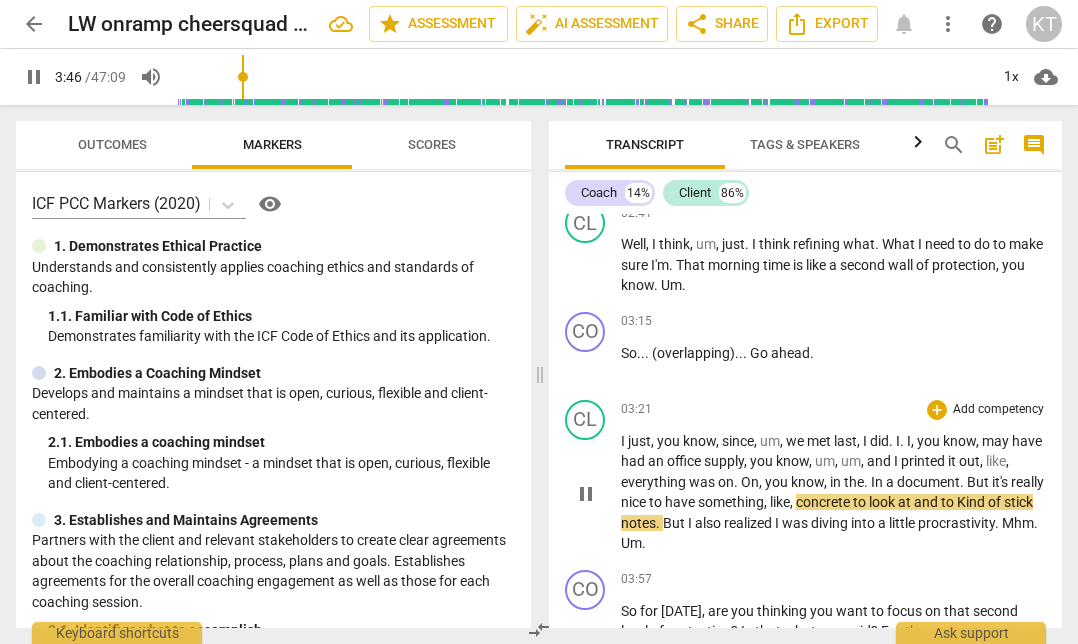 type 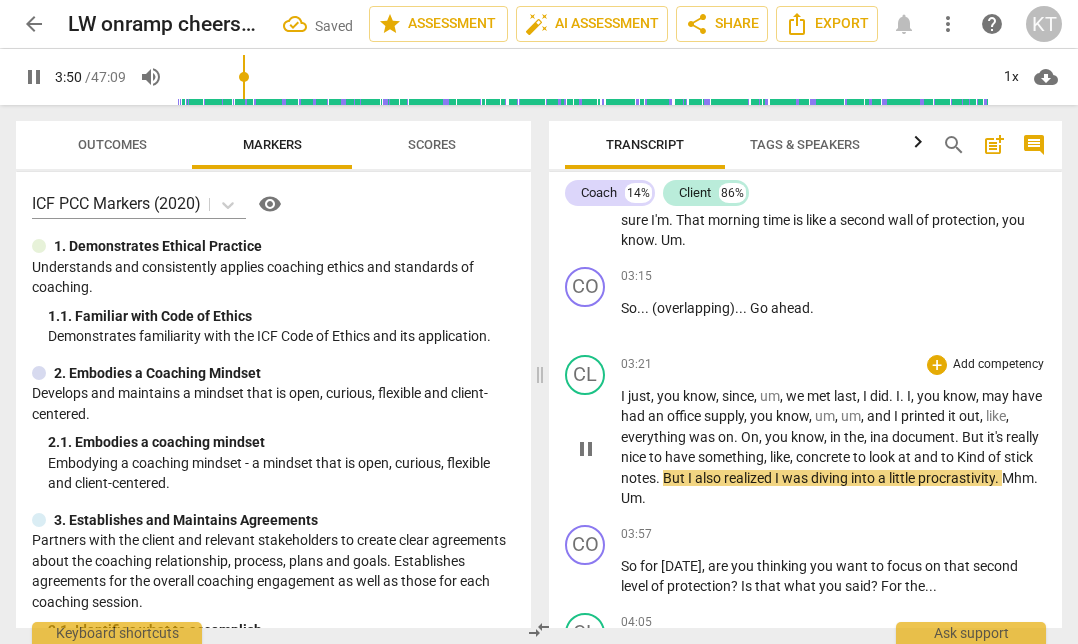 scroll, scrollTop: 1632, scrollLeft: 0, axis: vertical 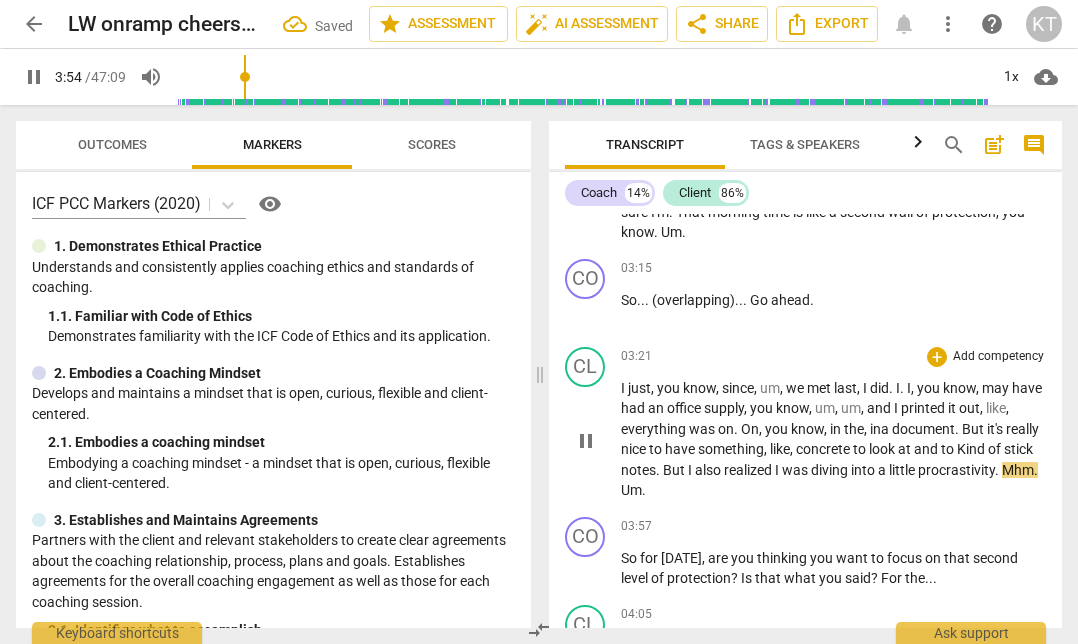 click on "Kind" at bounding box center (972, 449) 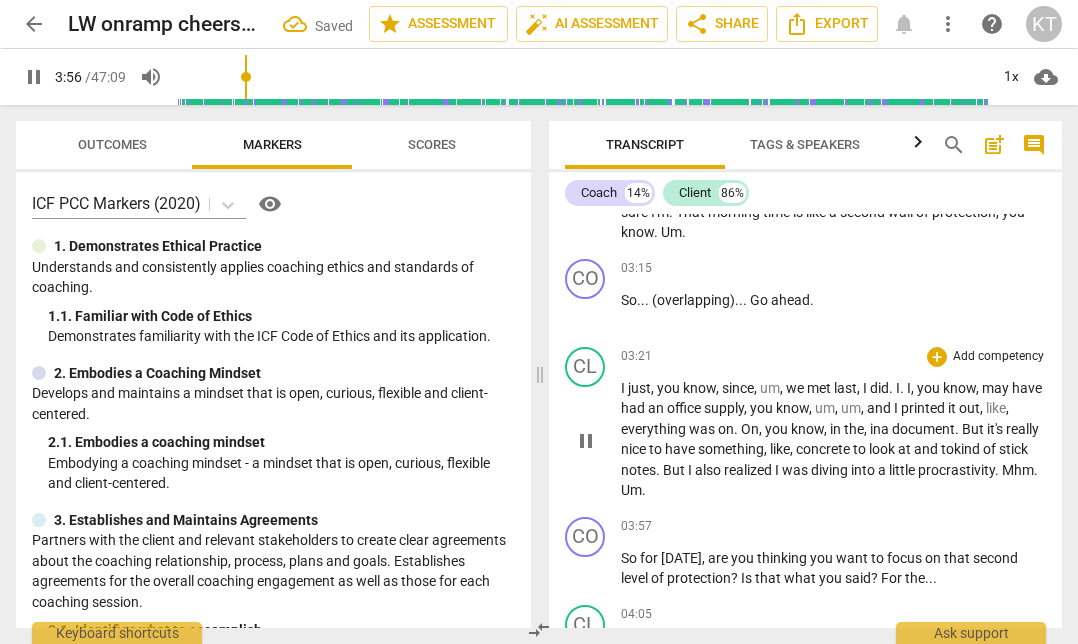 click on "Mhm" at bounding box center [1018, 470] 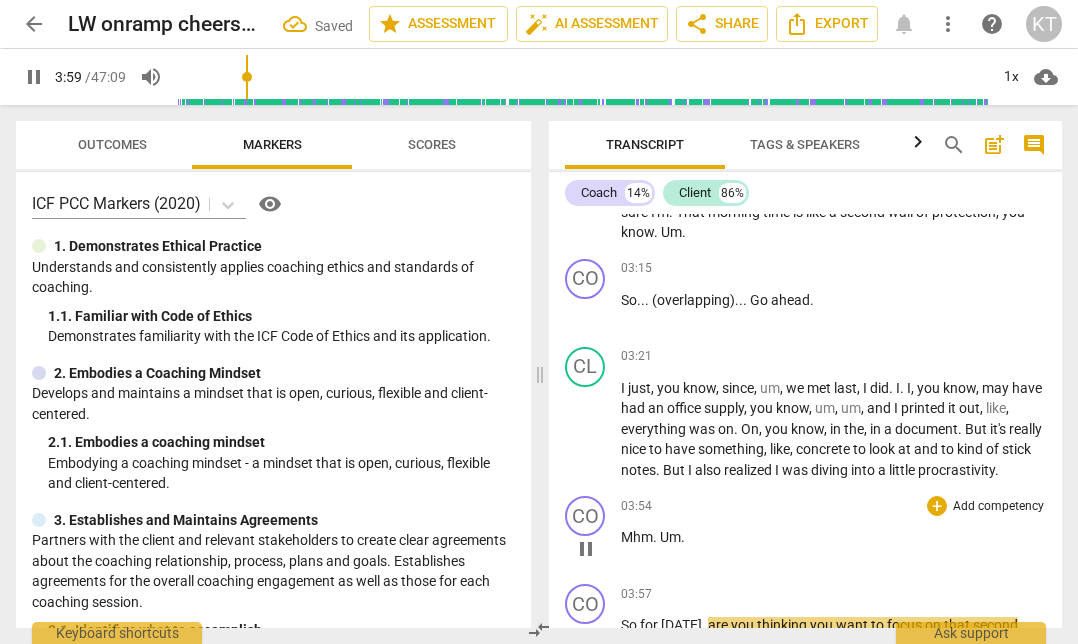 click on "Um" at bounding box center (670, 537) 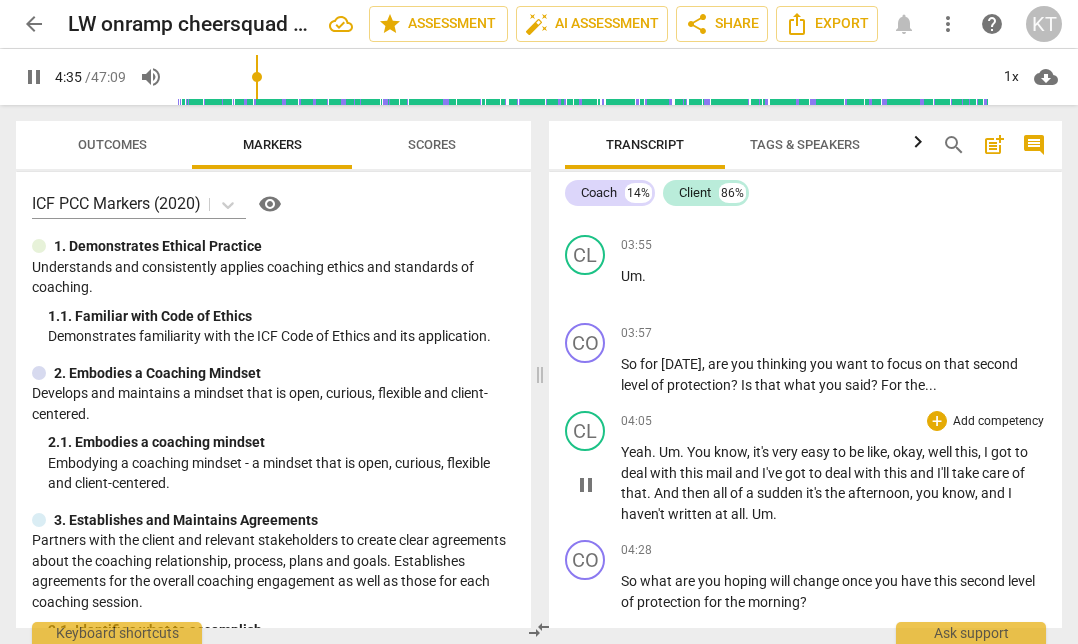 scroll, scrollTop: 2430, scrollLeft: 0, axis: vertical 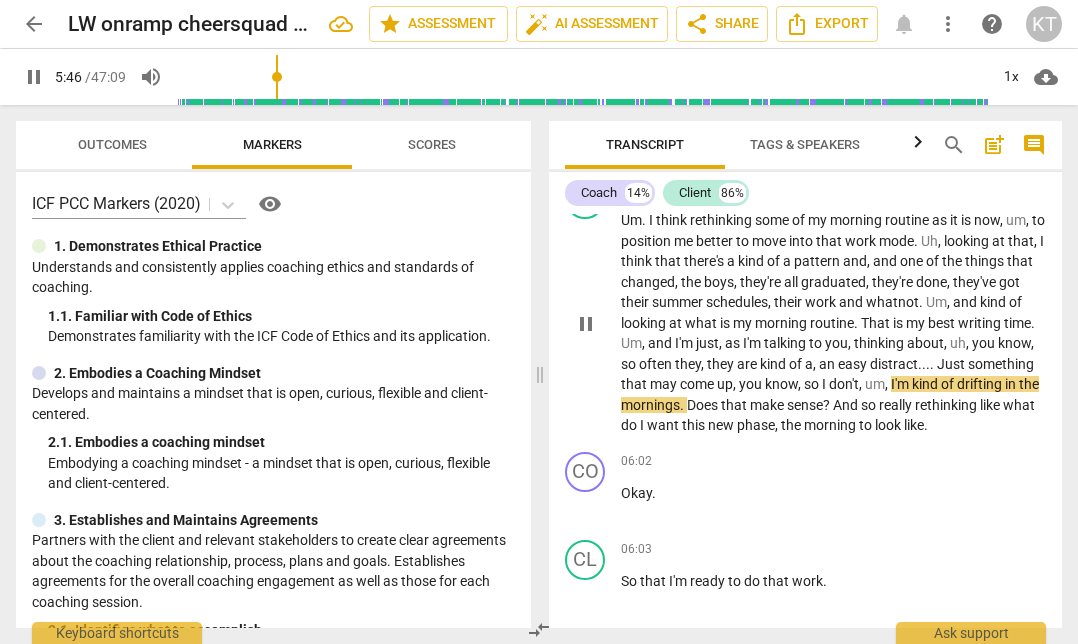 click on "," at bounding box center [736, 384] 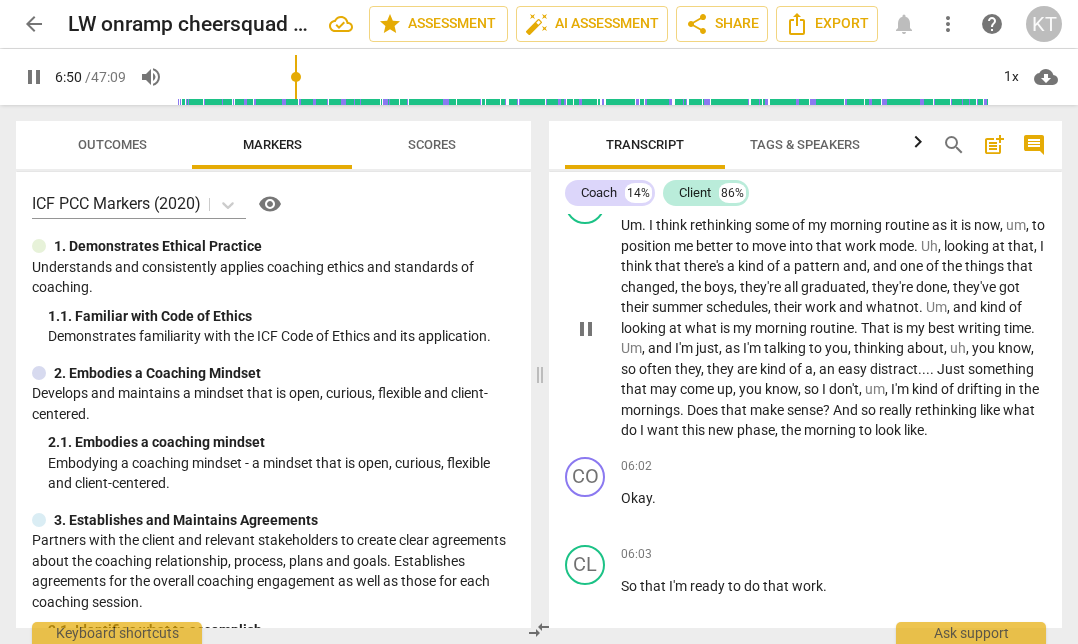 scroll, scrollTop: 2331, scrollLeft: 0, axis: vertical 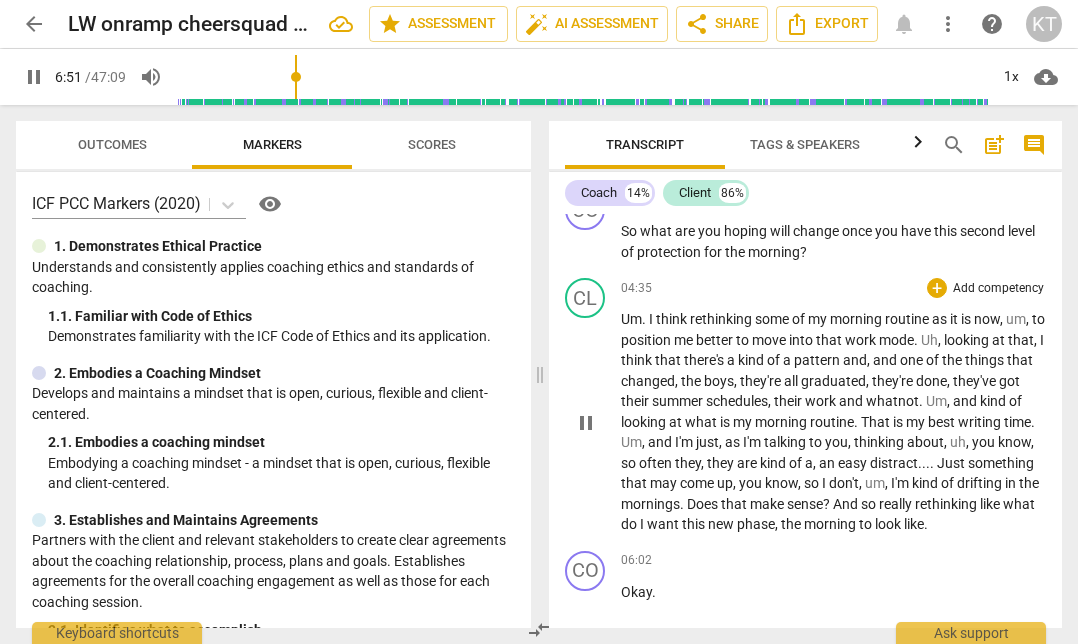 click on "pause" at bounding box center [586, 423] 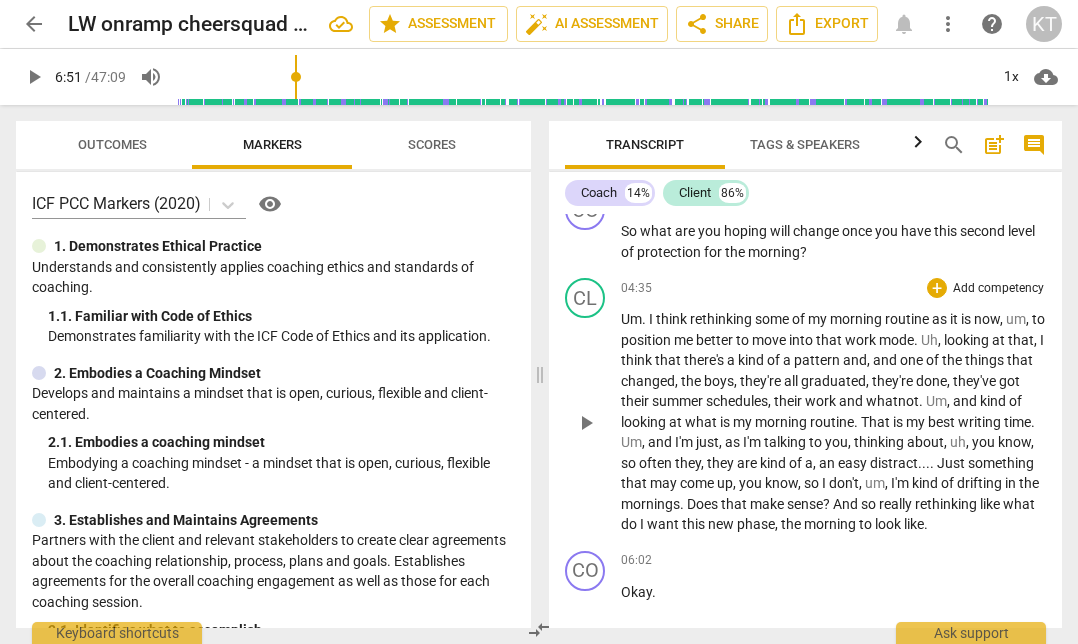 click on "play_arrow" at bounding box center [586, 423] 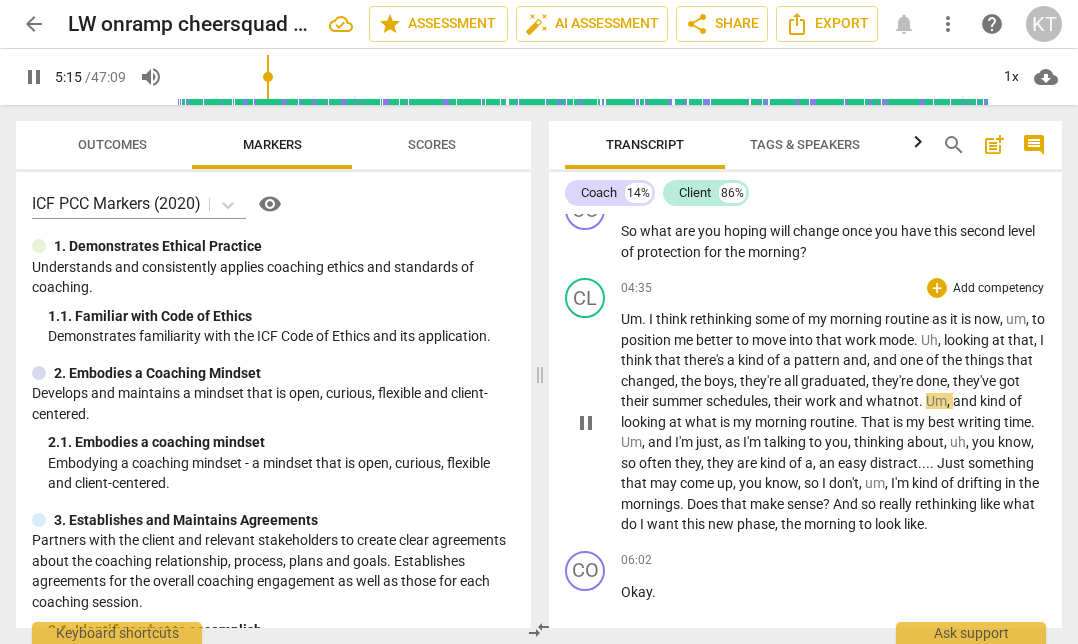 click on "pause" at bounding box center (586, 423) 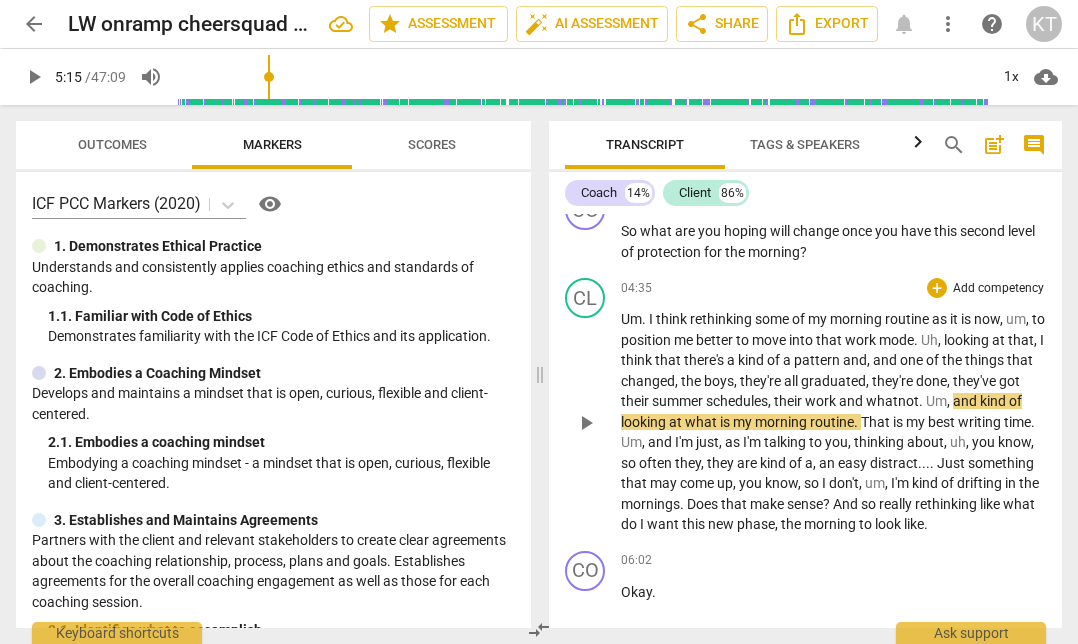 click on "play_arrow" at bounding box center [586, 423] 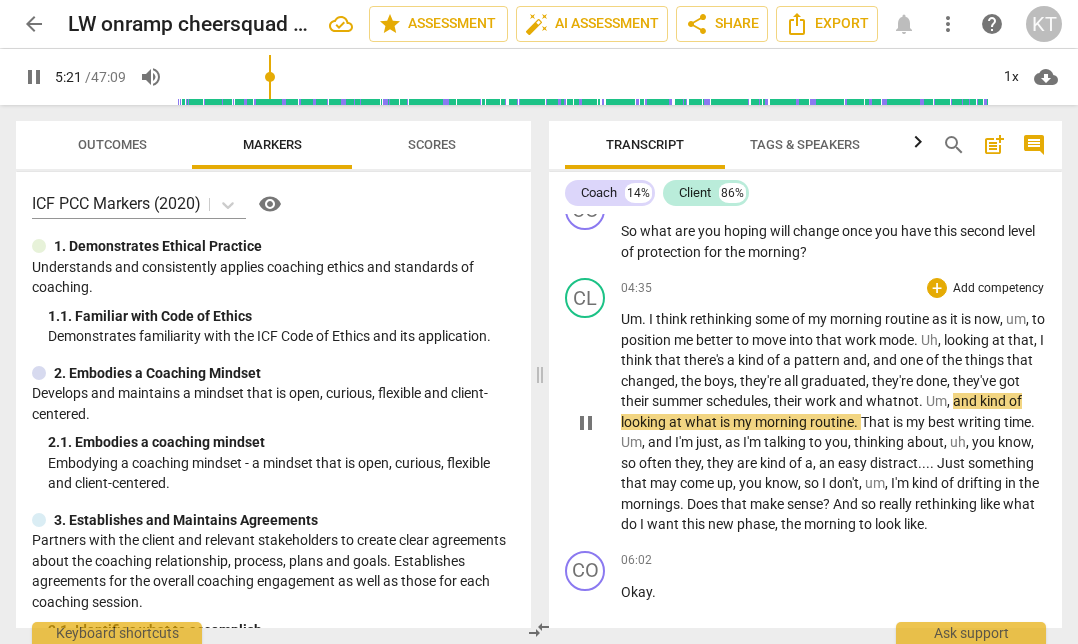 click on "Um" at bounding box center (936, 401) 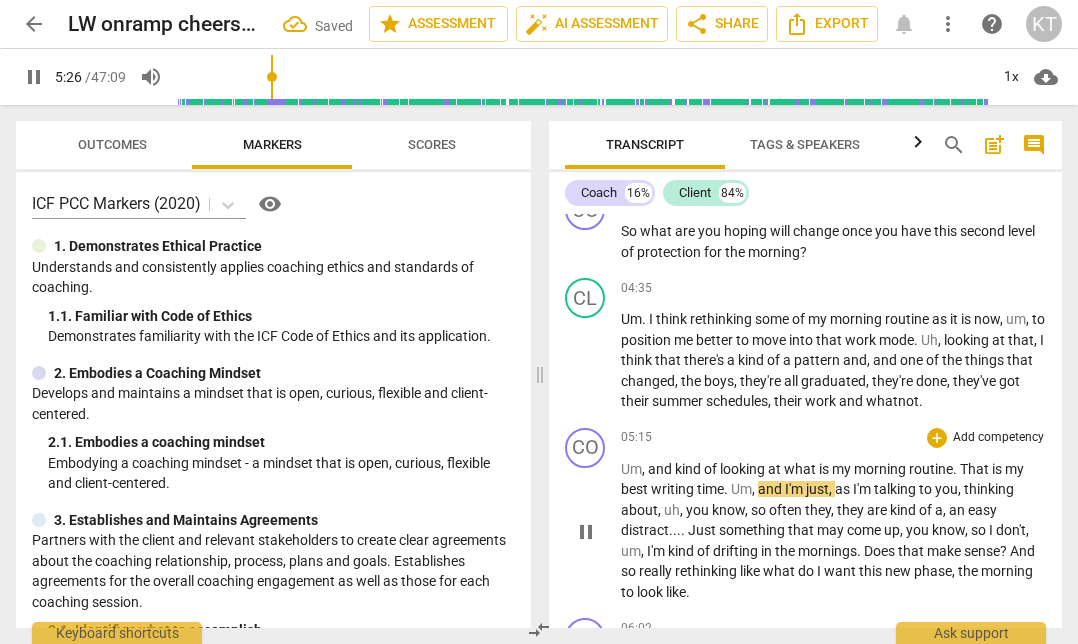 click on "Um" at bounding box center [631, 469] 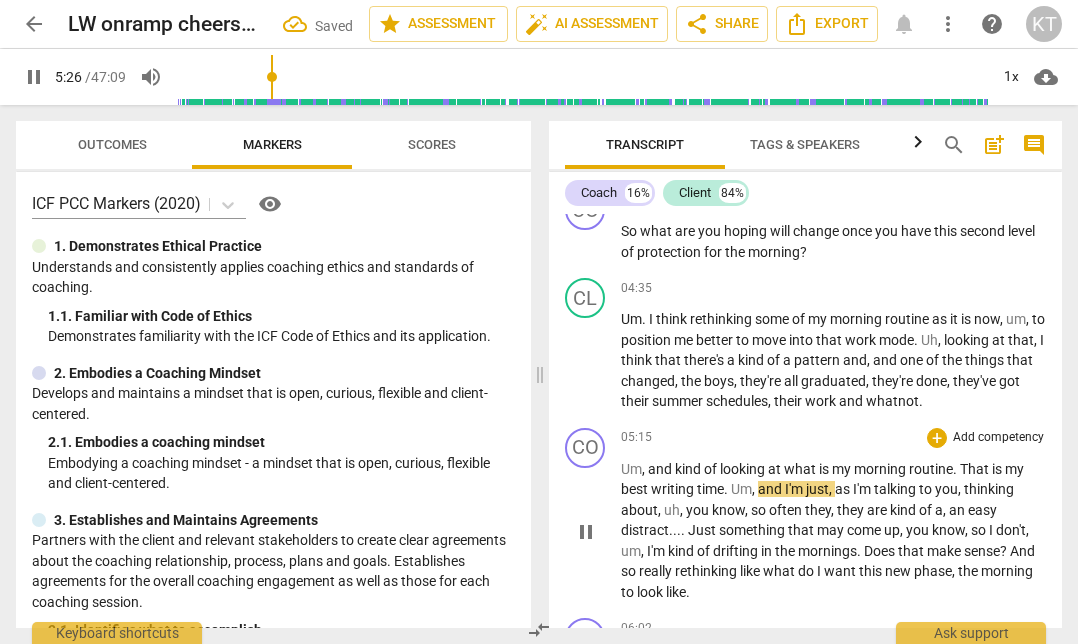 type on "327" 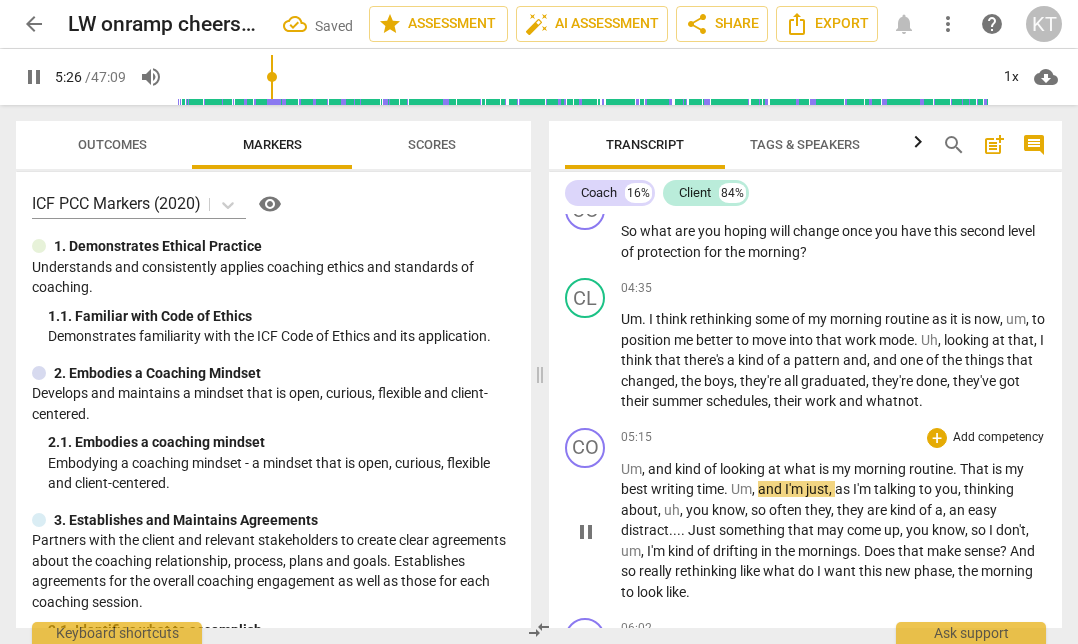 type 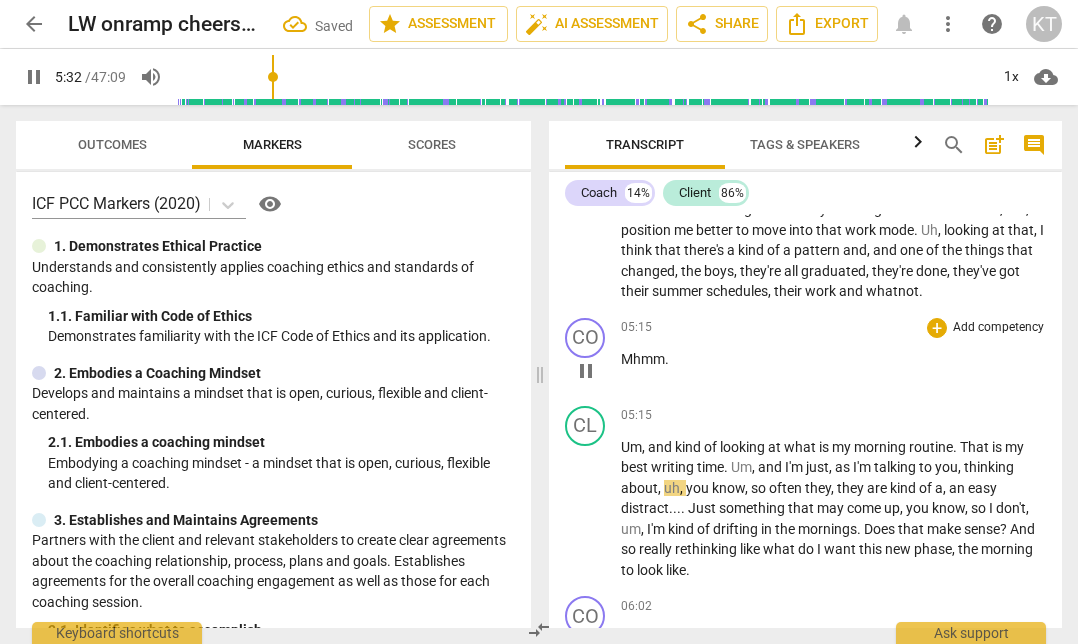 scroll, scrollTop: 2472, scrollLeft: 0, axis: vertical 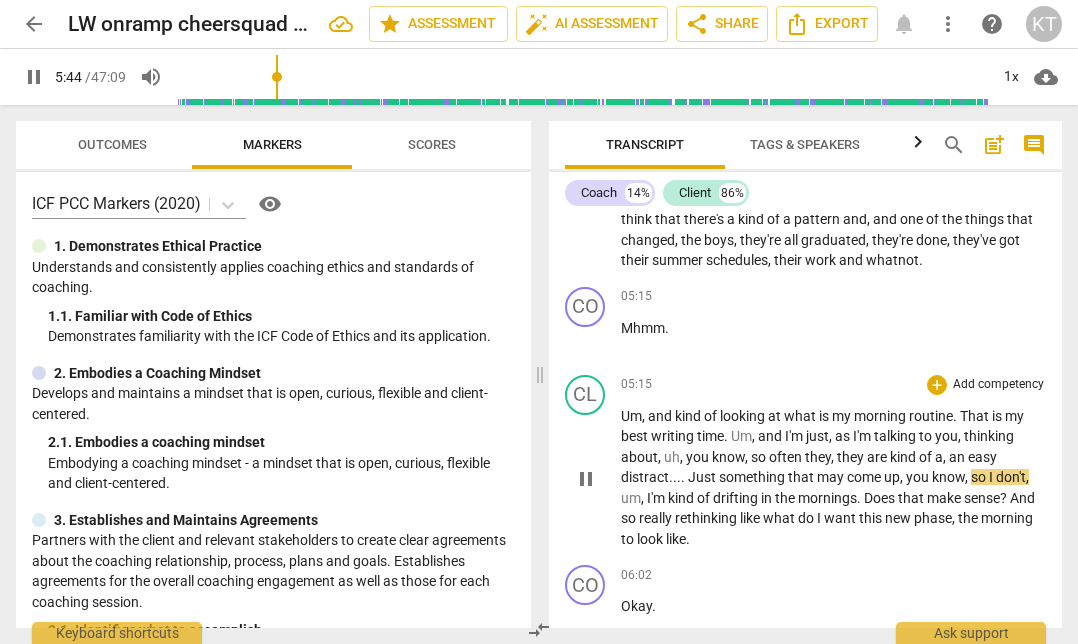 click on "," at bounding box center (903, 477) 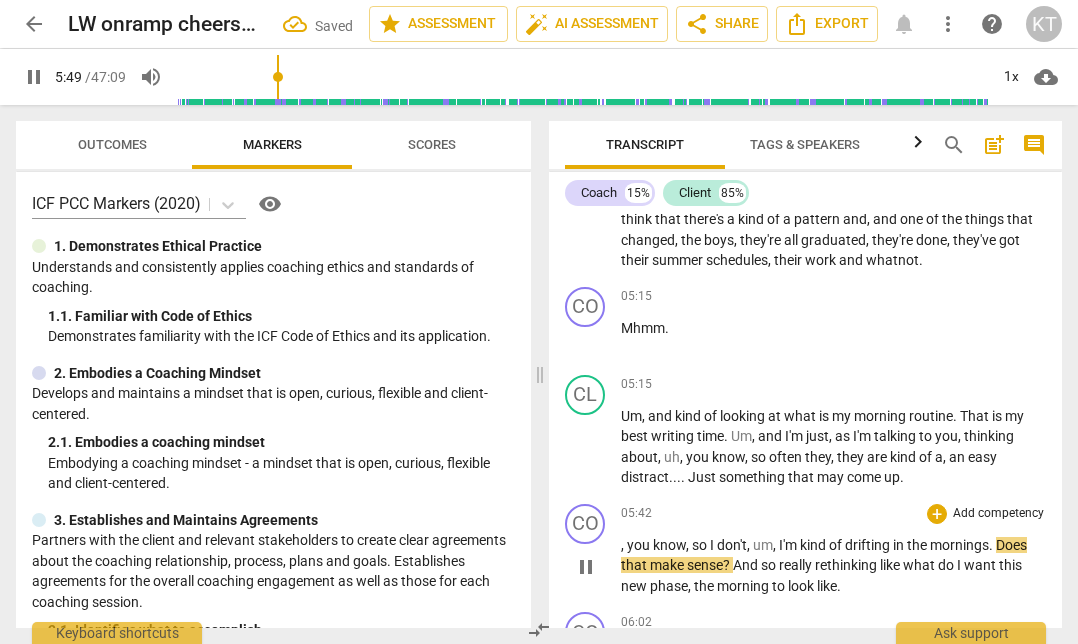 click on "," at bounding box center [624, 545] 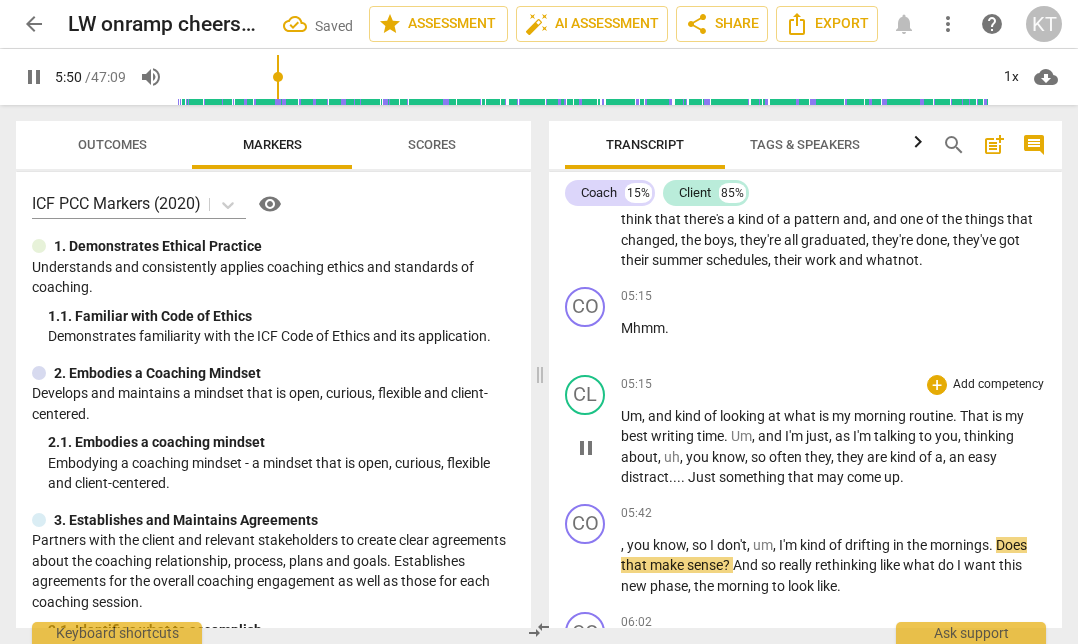 type on "351" 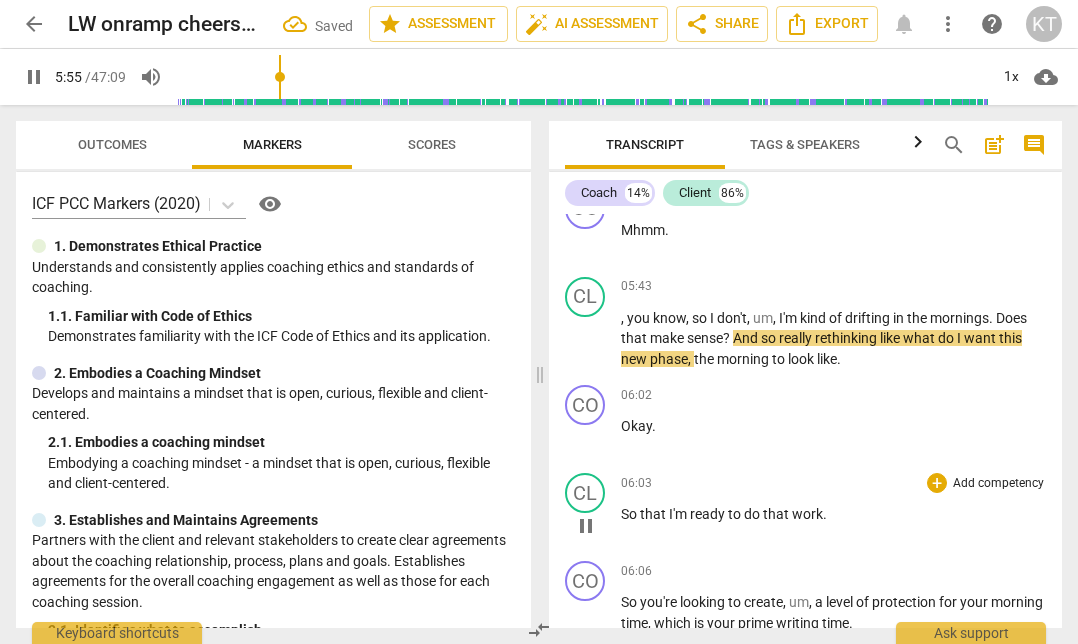scroll, scrollTop: 2783, scrollLeft: 0, axis: vertical 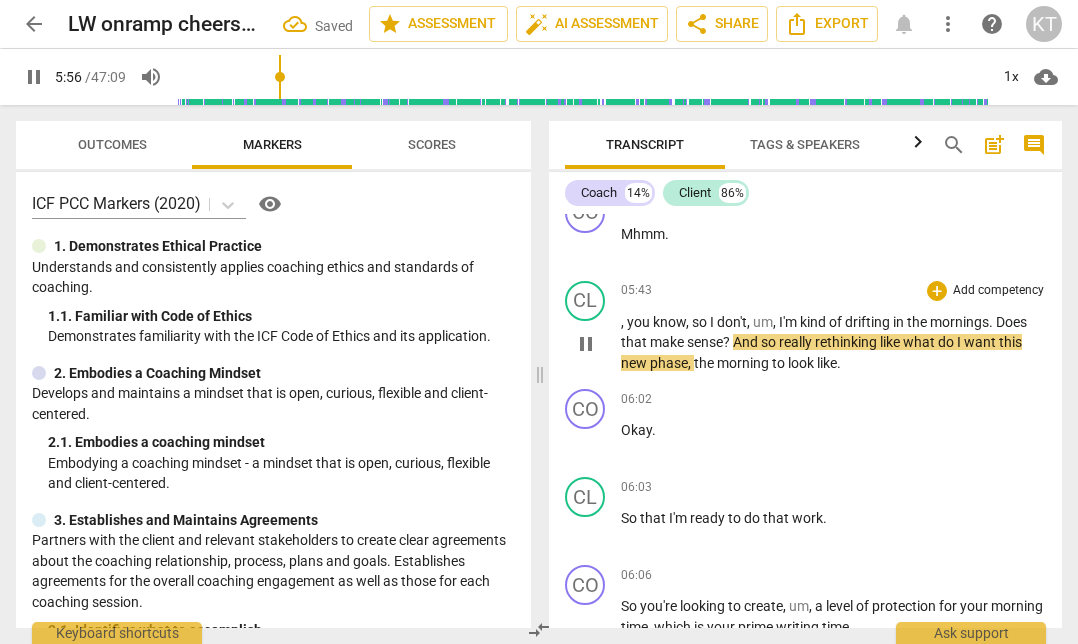 click on "you" at bounding box center [640, 322] 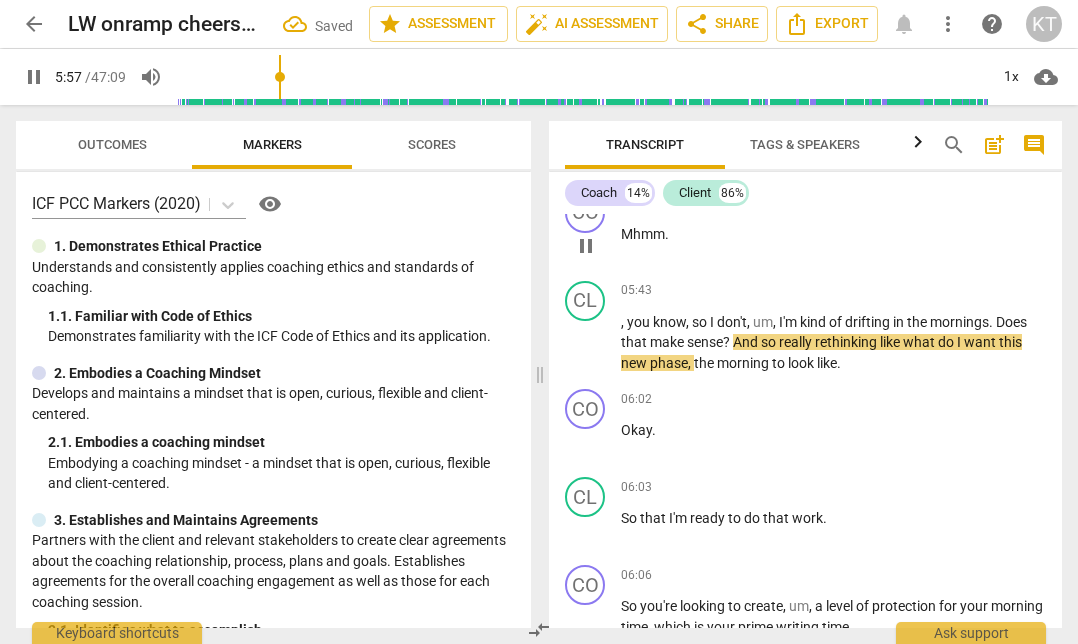 type on "357" 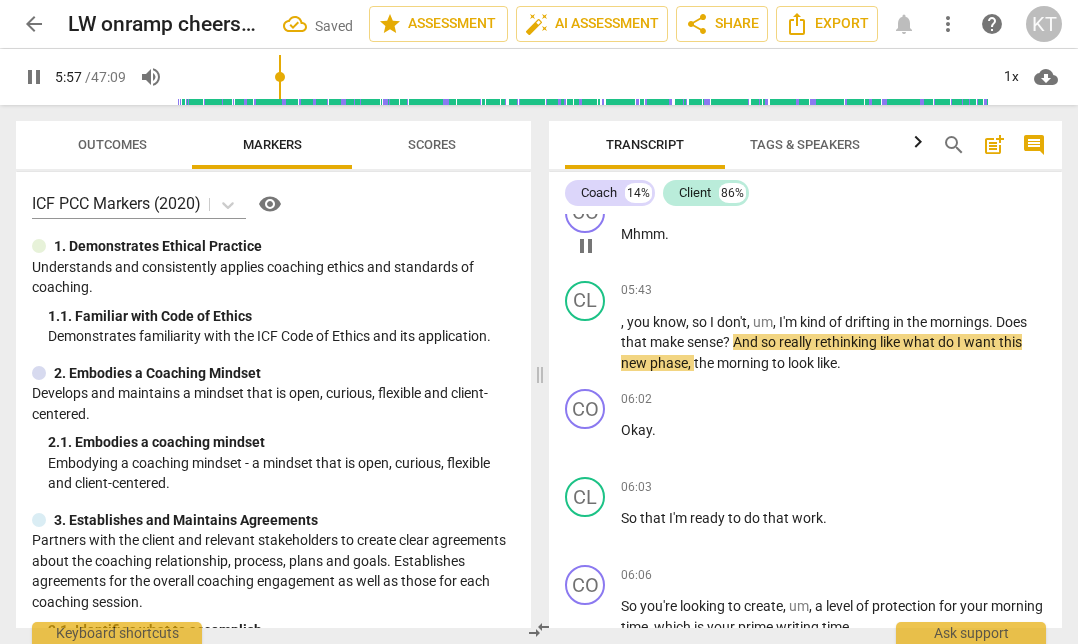 type 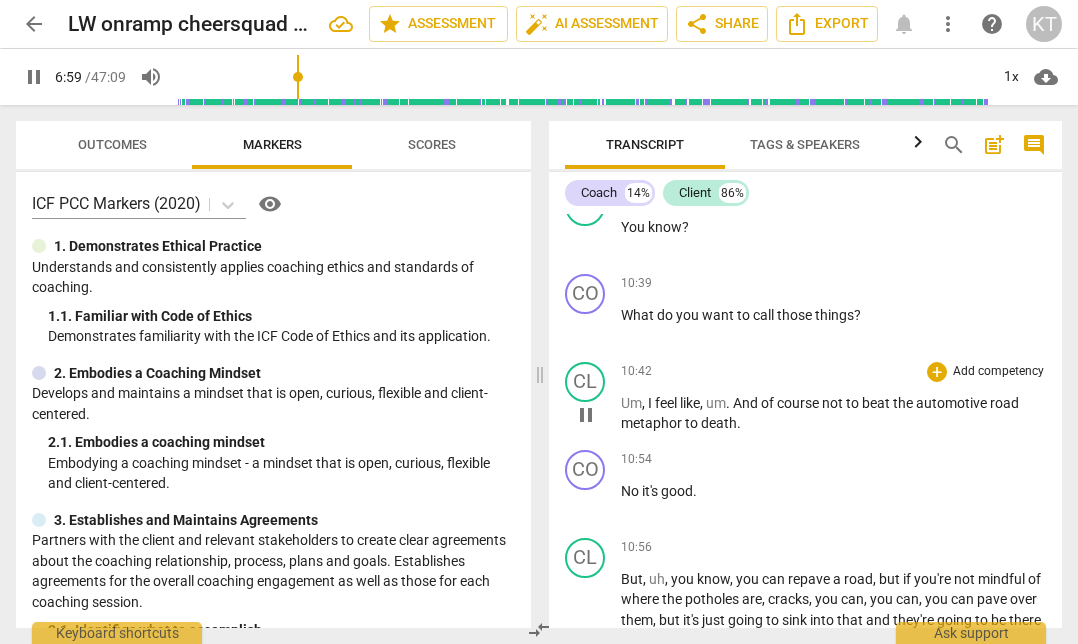 scroll, scrollTop: 5184, scrollLeft: 0, axis: vertical 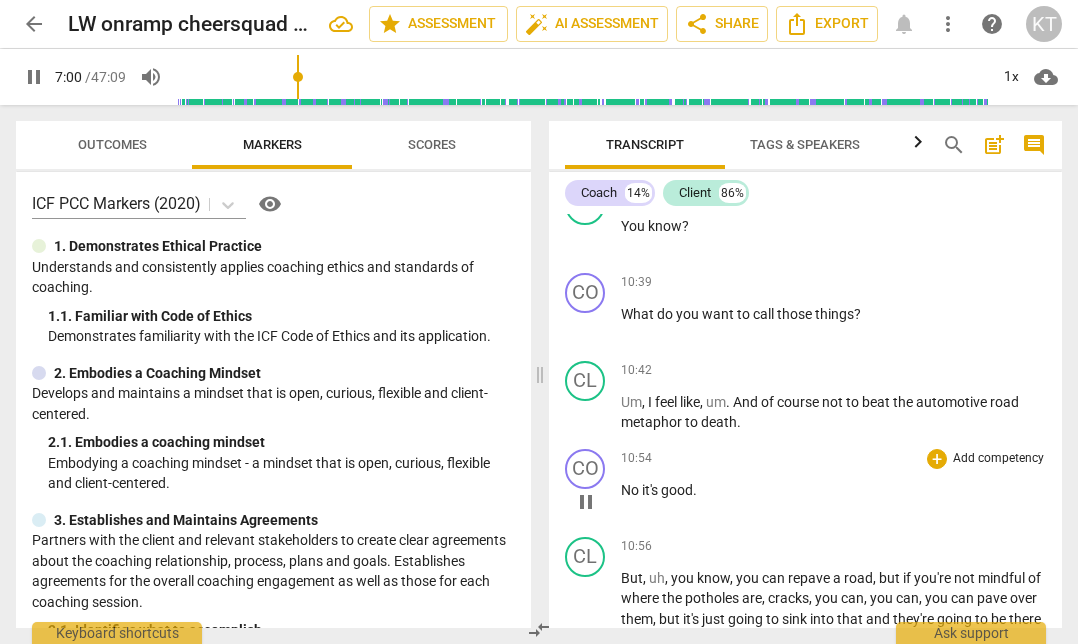 click on "pause" at bounding box center (586, 502) 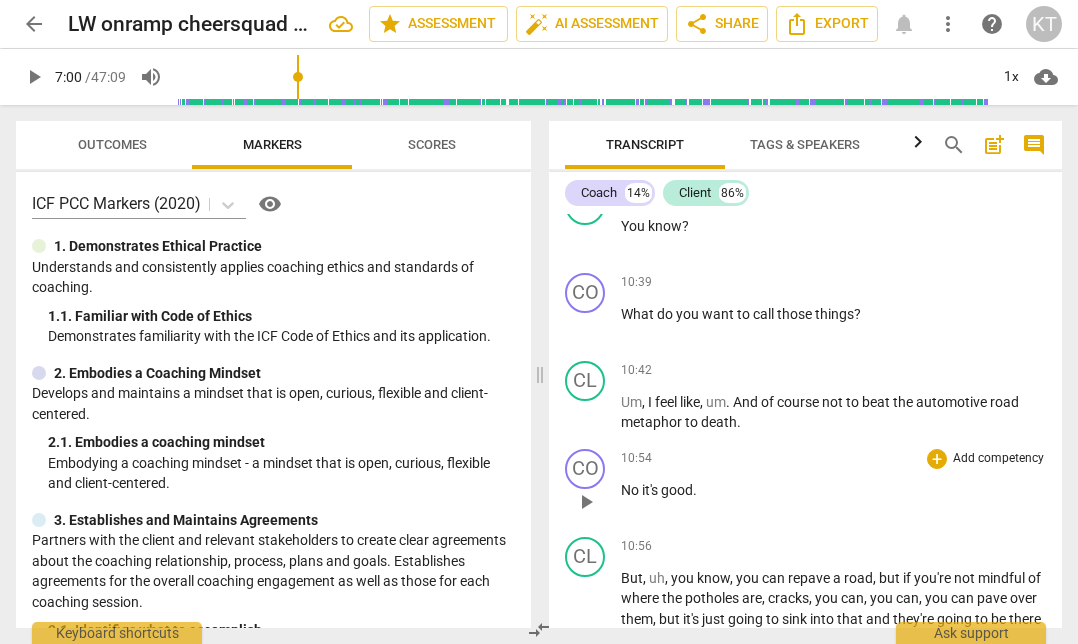 click on "play_arrow" at bounding box center (586, 502) 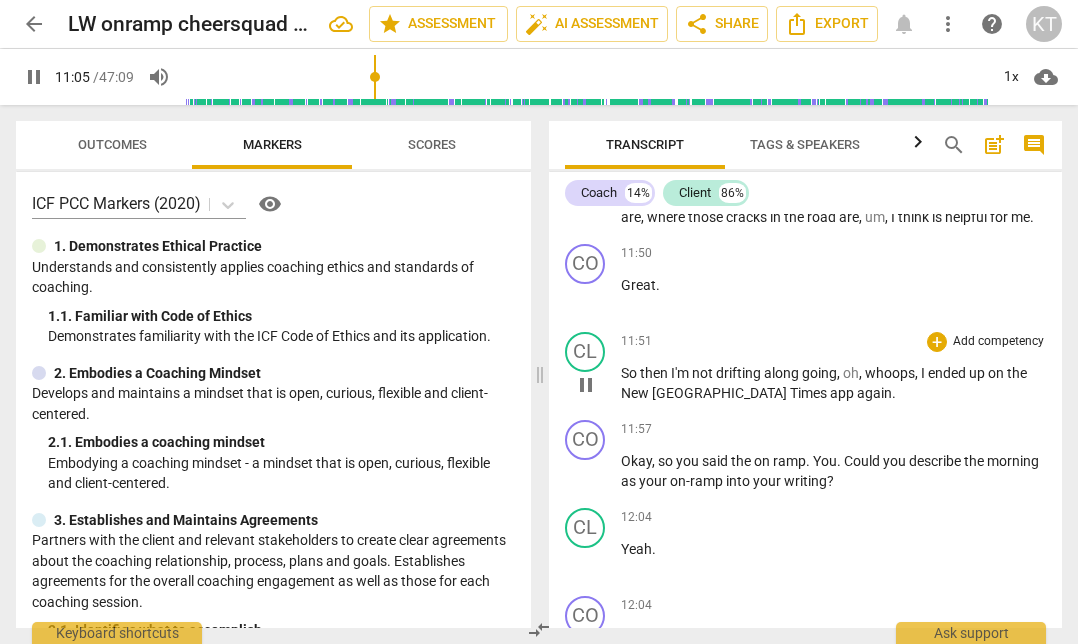 scroll, scrollTop: 5705, scrollLeft: 0, axis: vertical 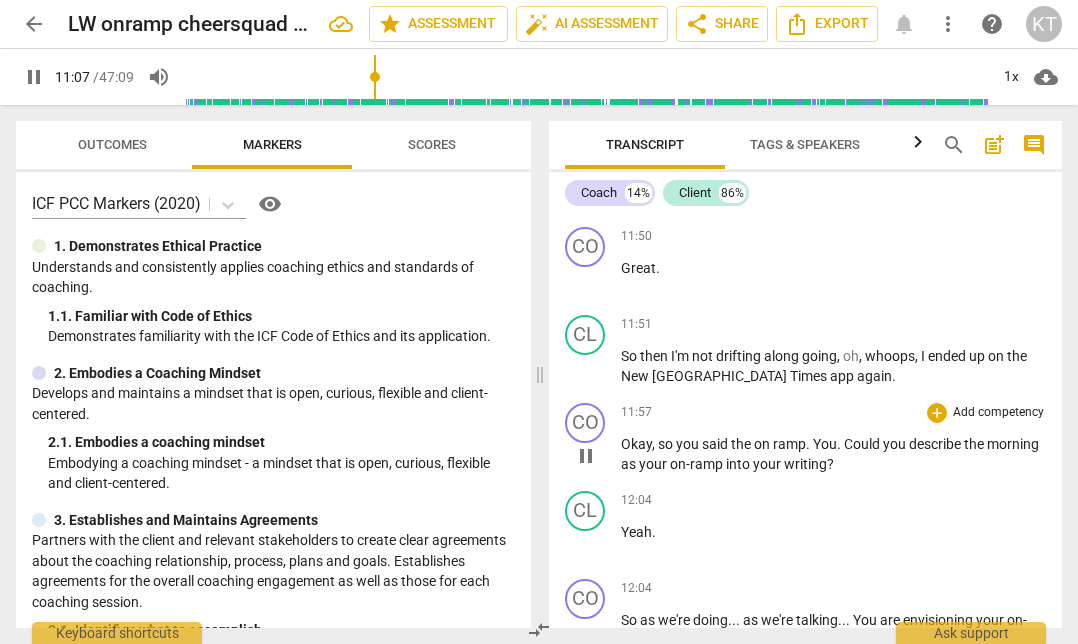 click on "pause" at bounding box center [586, 456] 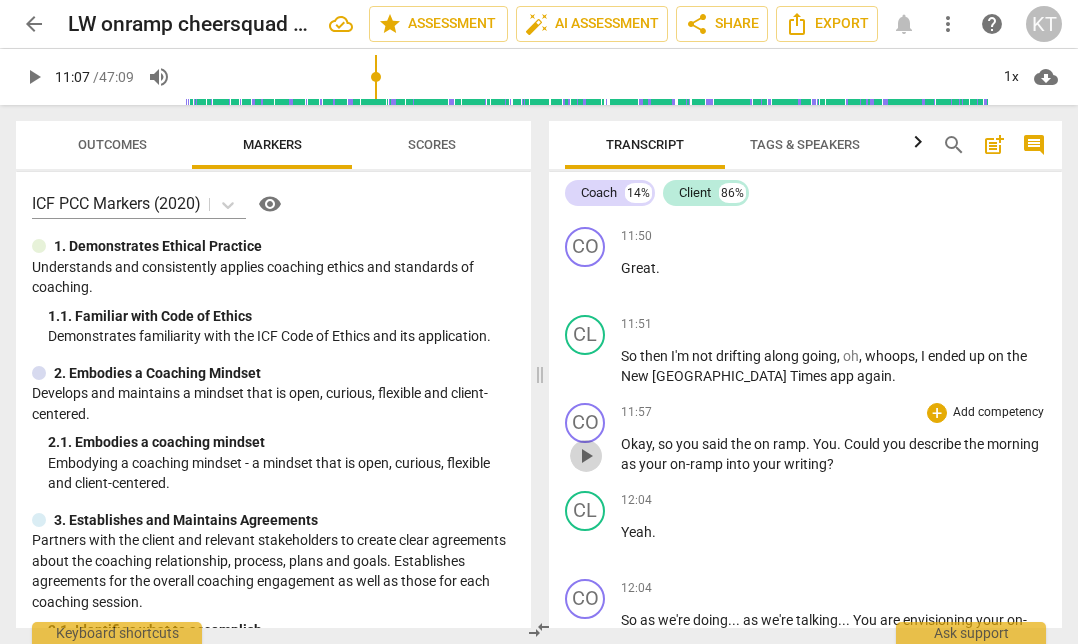 click on "play_arrow" at bounding box center (586, 456) 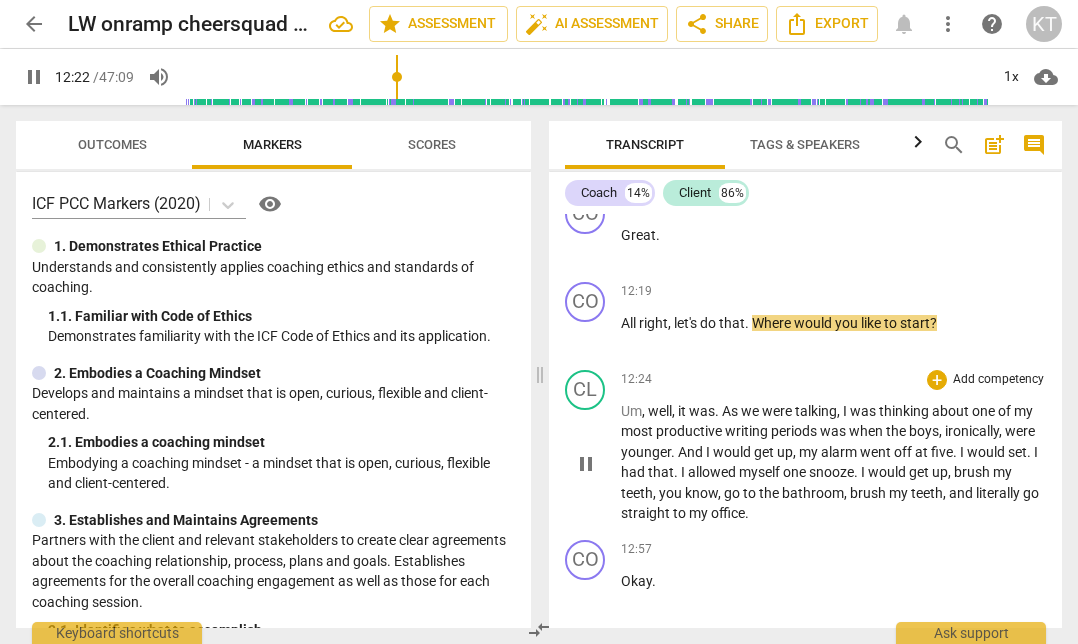 scroll, scrollTop: 6268, scrollLeft: 0, axis: vertical 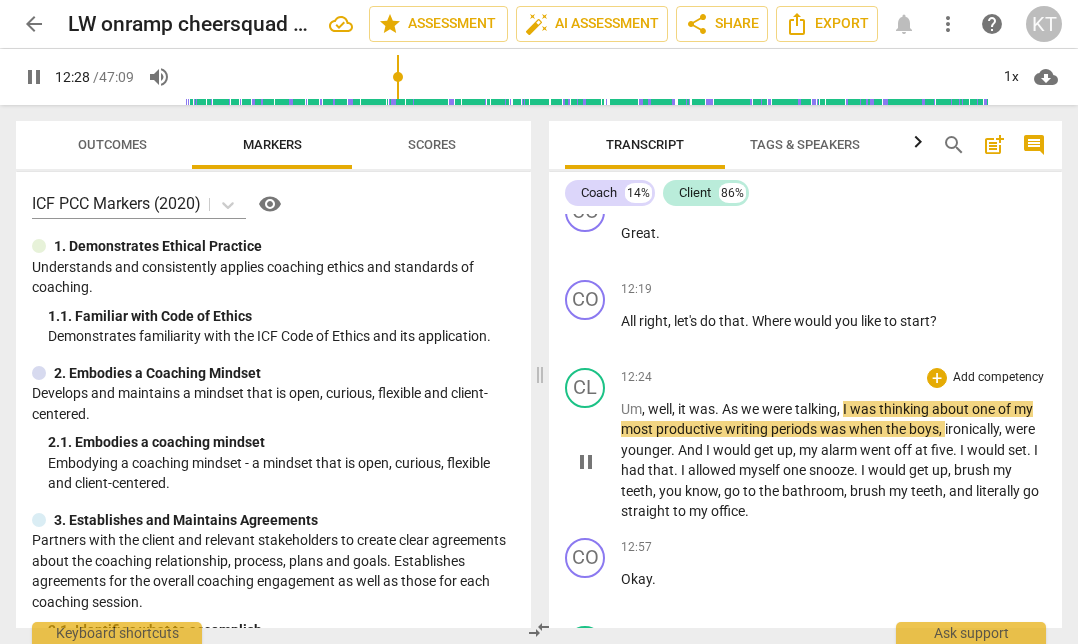click on "As" at bounding box center (731, 409) 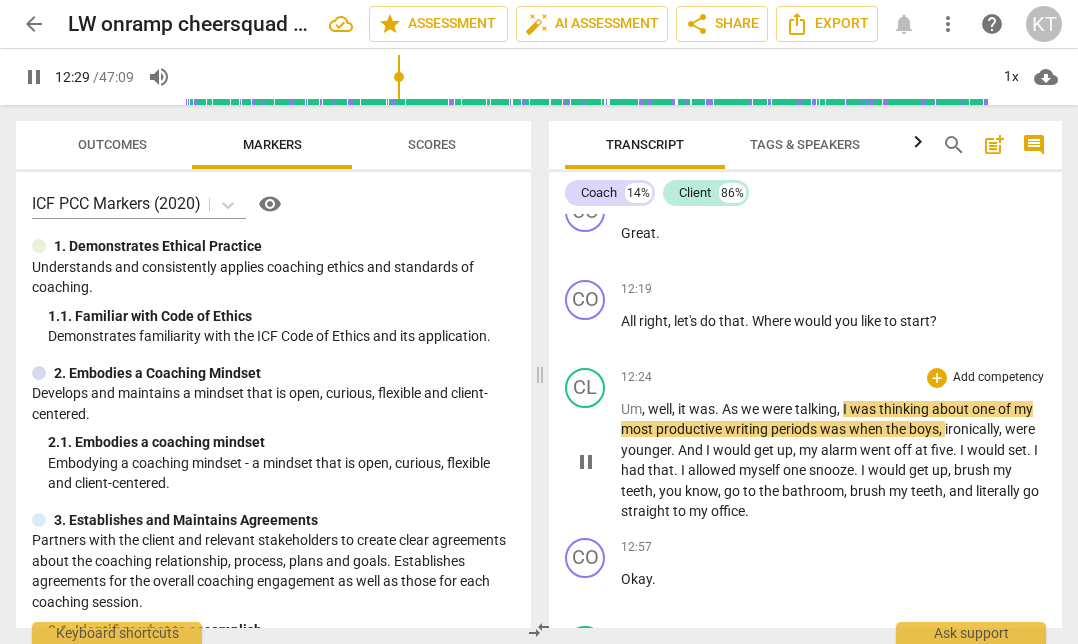 type on "750" 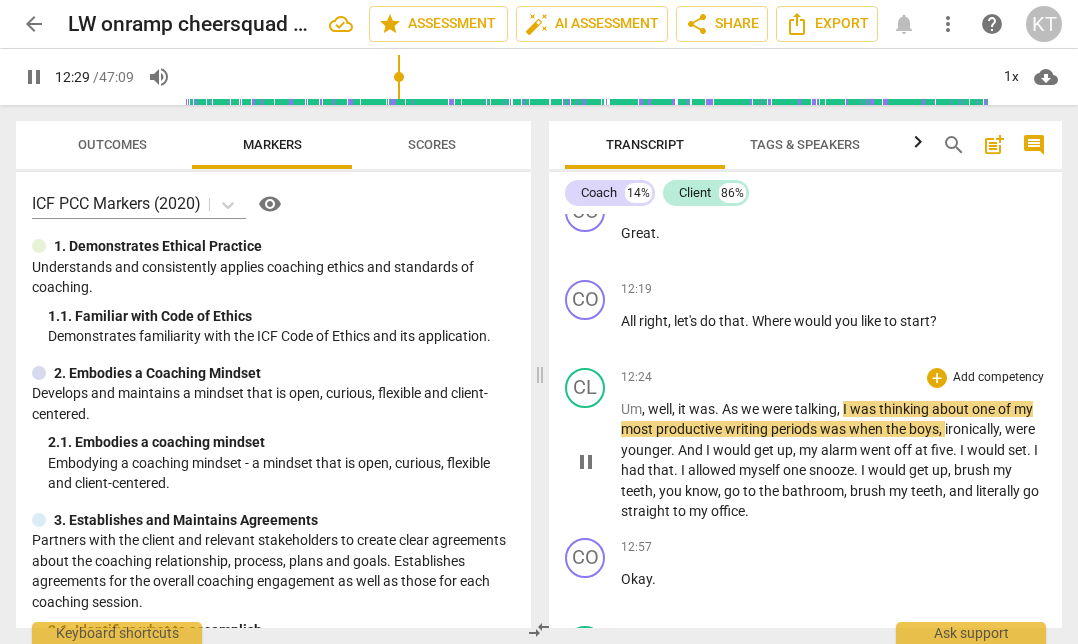 type 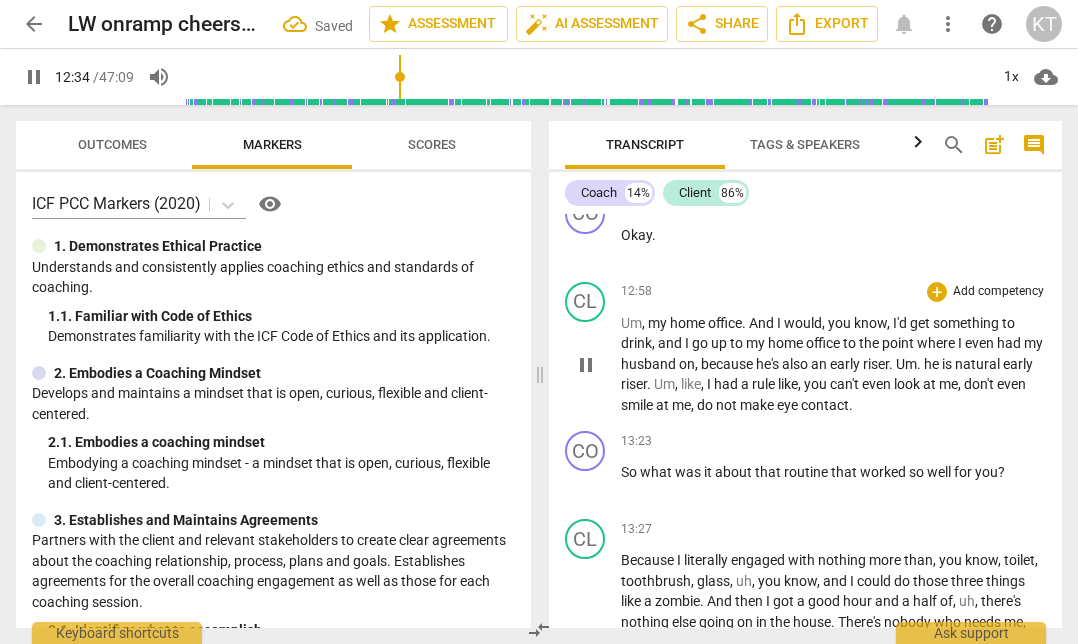 scroll, scrollTop: 6628, scrollLeft: 0, axis: vertical 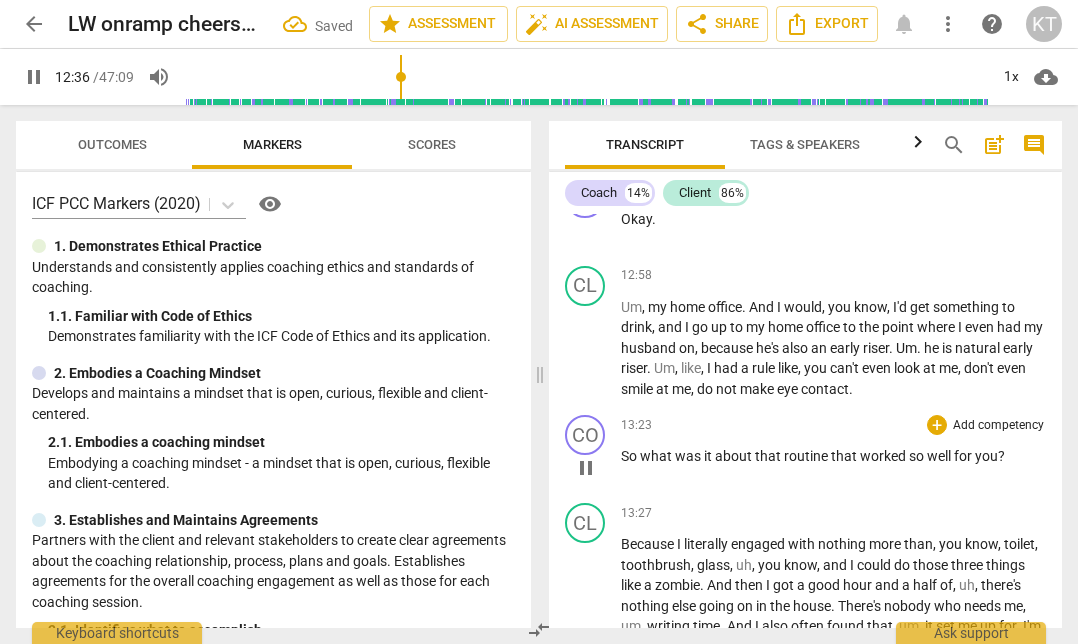 click on "pause" at bounding box center [586, 468] 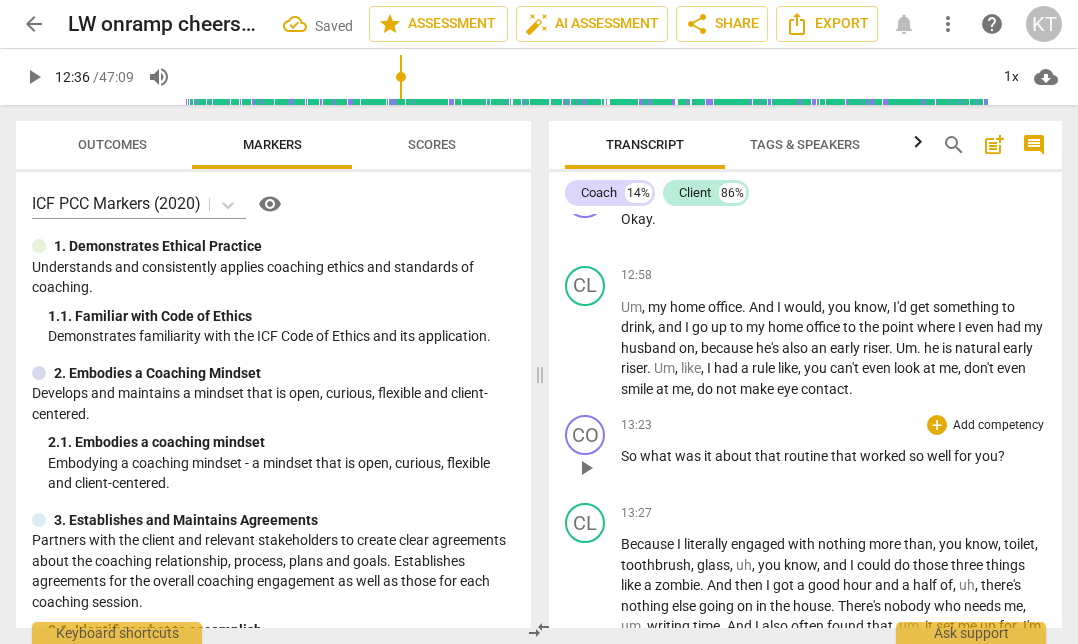 click on "play_arrow" at bounding box center (586, 468) 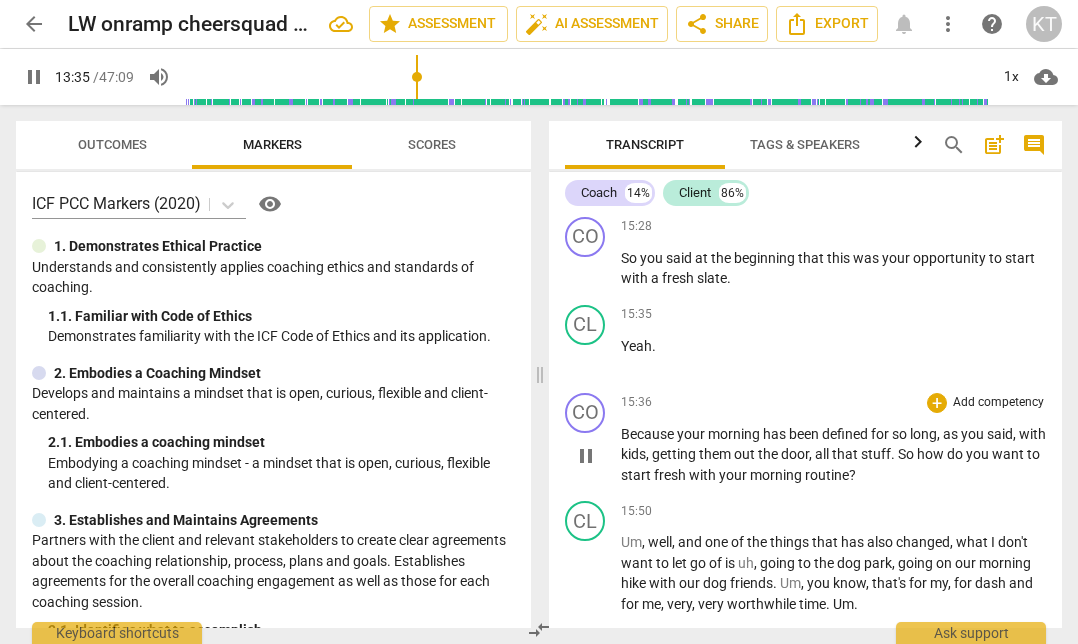 scroll, scrollTop: 7393, scrollLeft: 0, axis: vertical 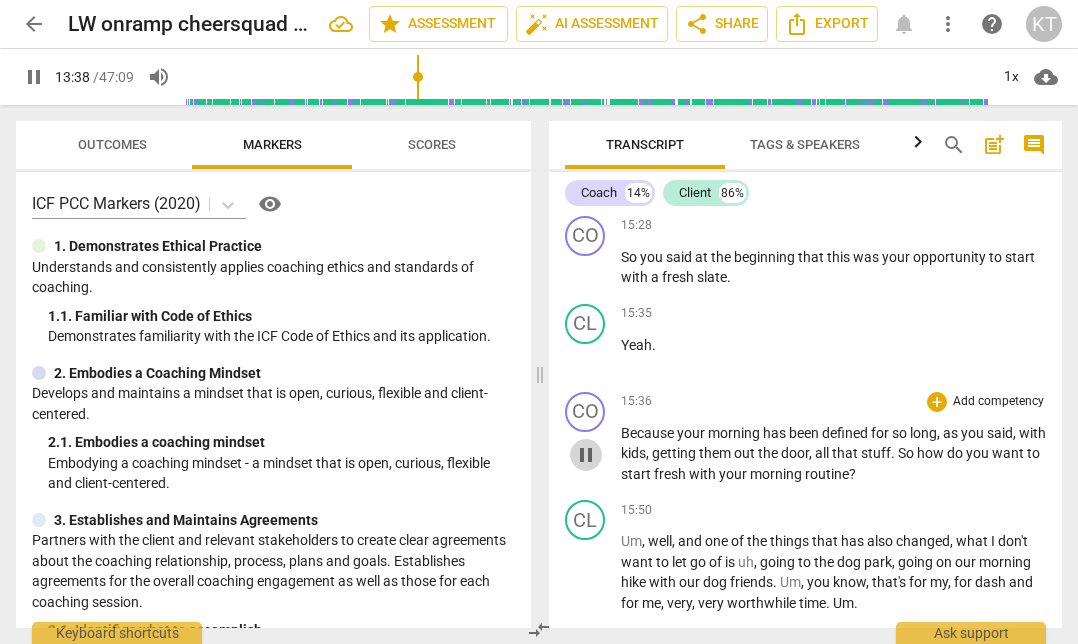 click on "pause" at bounding box center (586, 455) 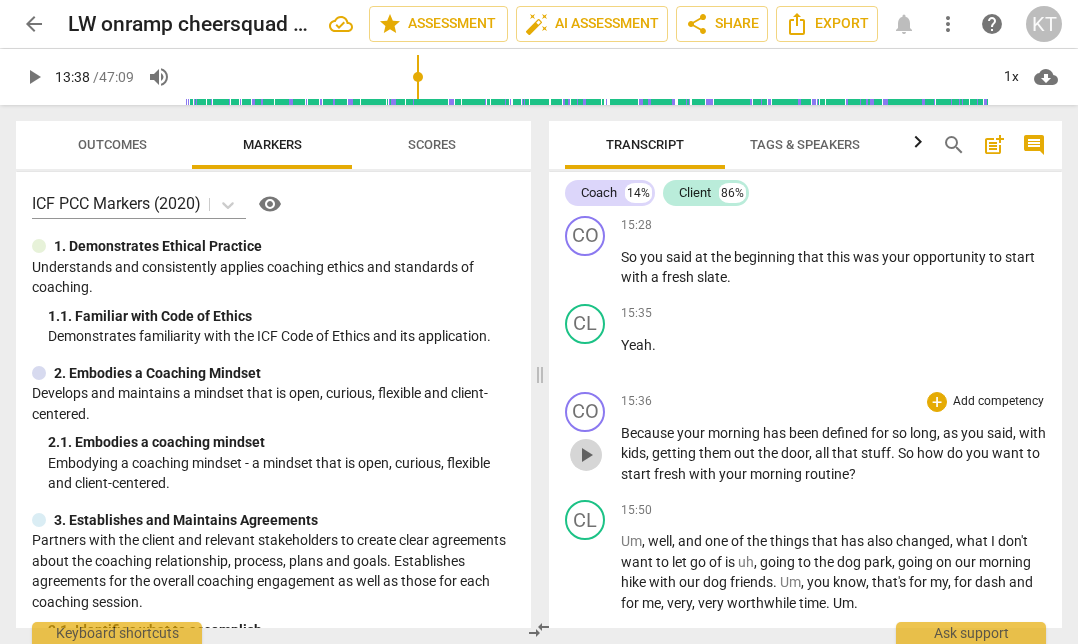 click on "play_arrow" at bounding box center (586, 455) 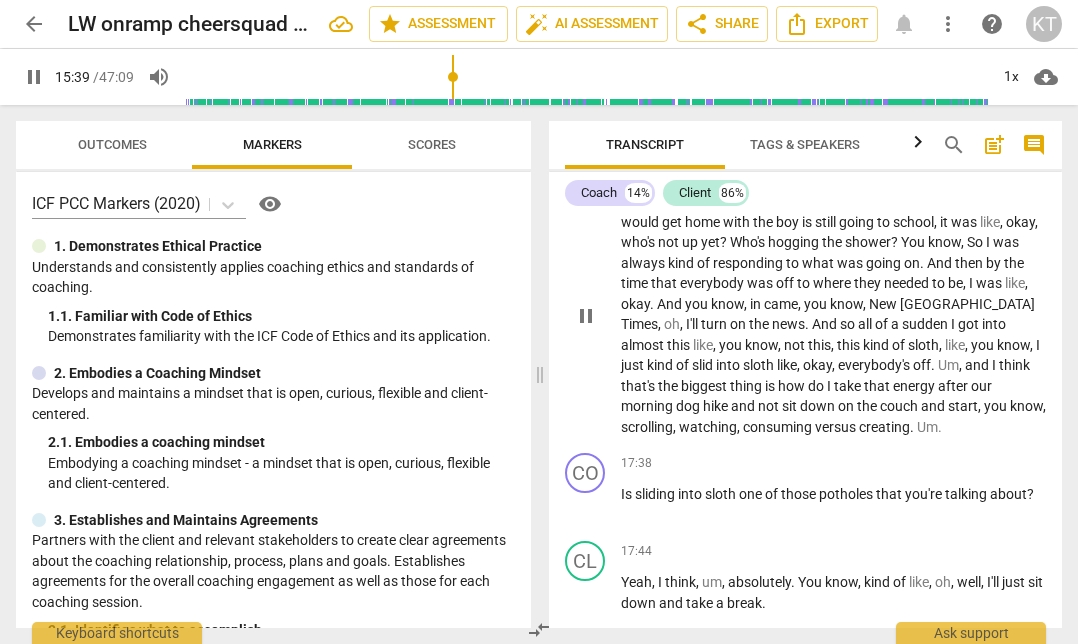 scroll, scrollTop: 7871, scrollLeft: 0, axis: vertical 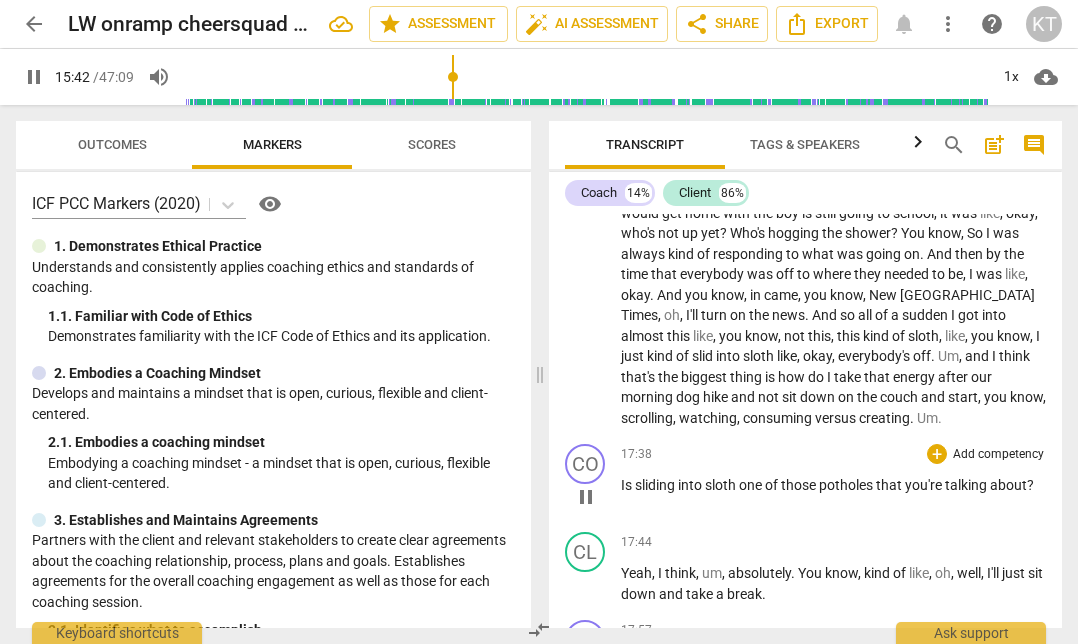 click on "pause" at bounding box center (586, 497) 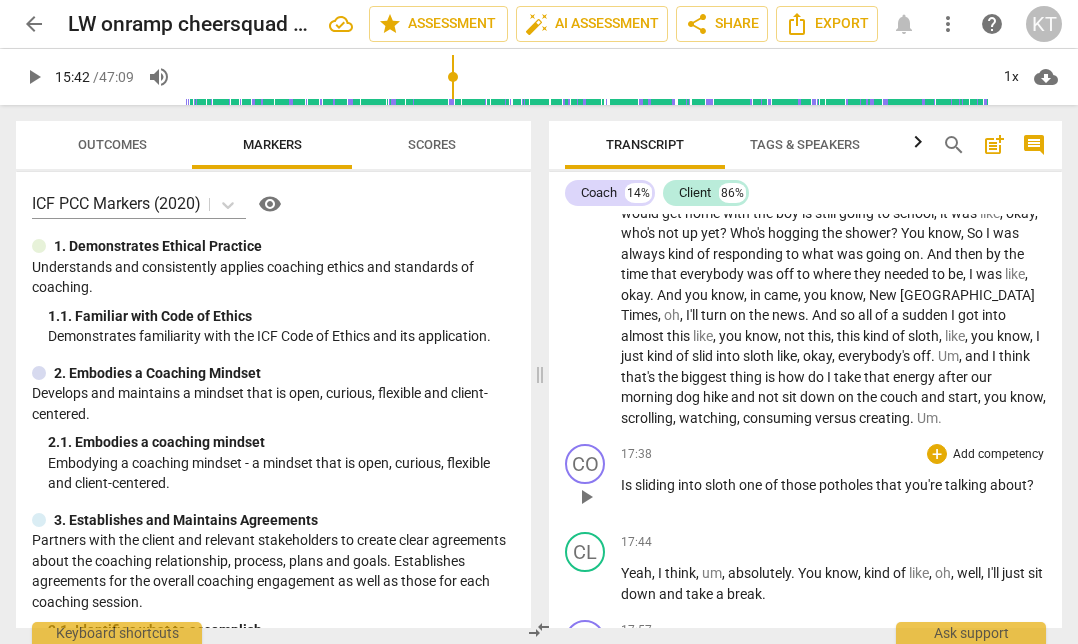 click on "play_arrow" at bounding box center (586, 497) 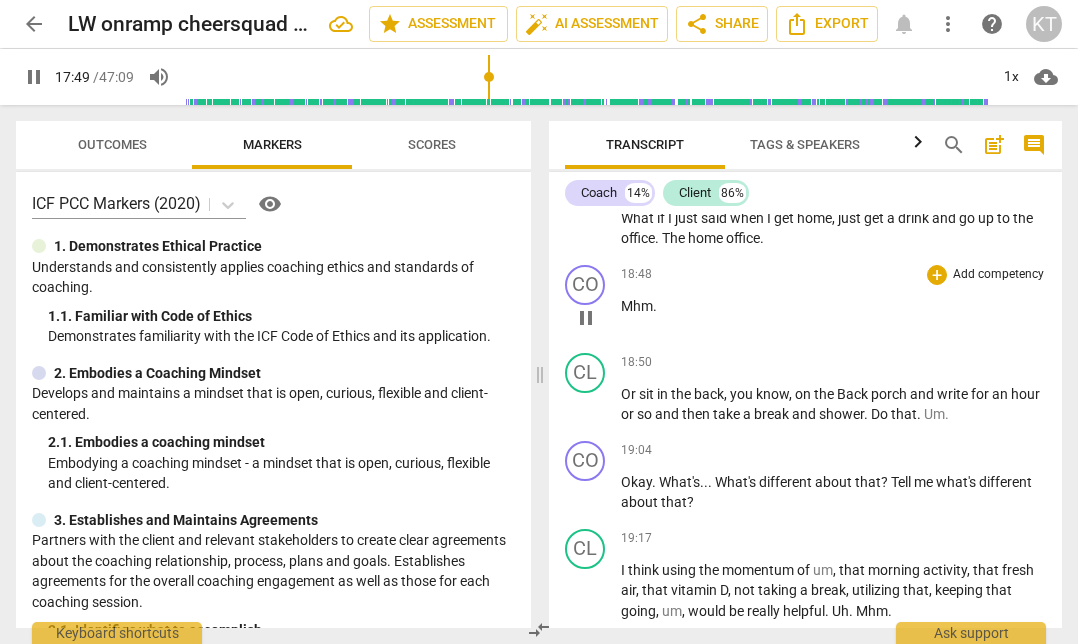 scroll, scrollTop: 8545, scrollLeft: 0, axis: vertical 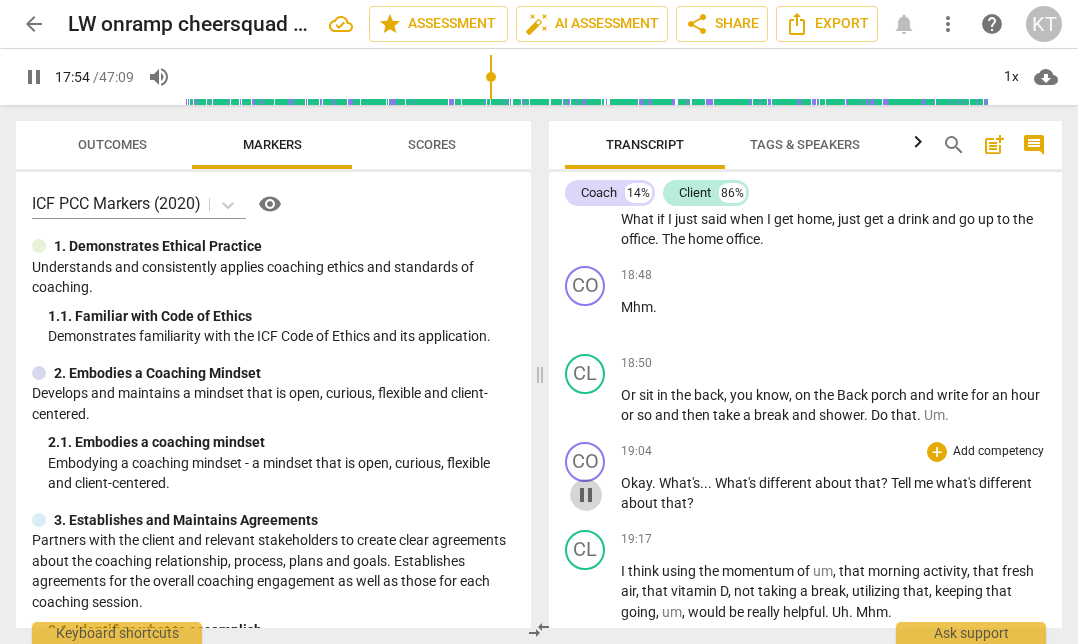 click on "pause" at bounding box center [586, 495] 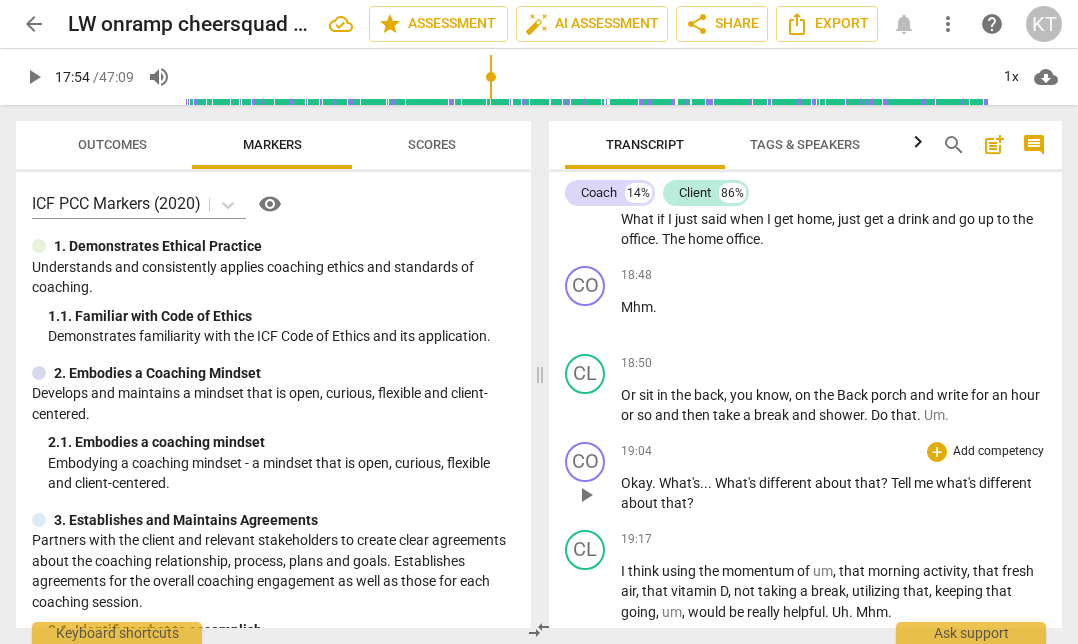 click on "play_arrow" at bounding box center (586, 495) 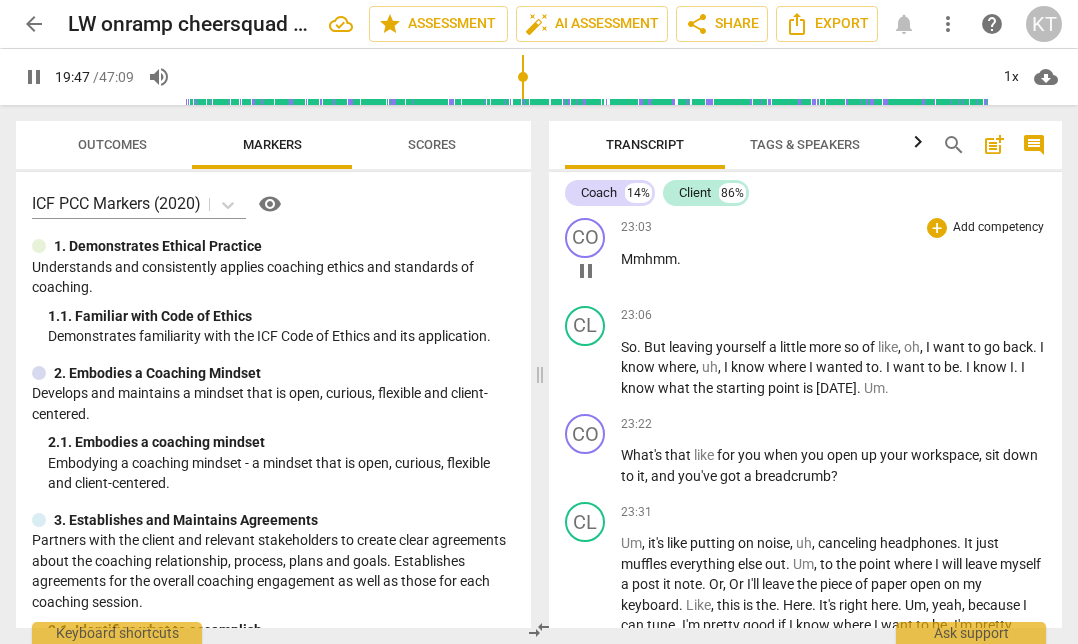scroll, scrollTop: 10377, scrollLeft: 0, axis: vertical 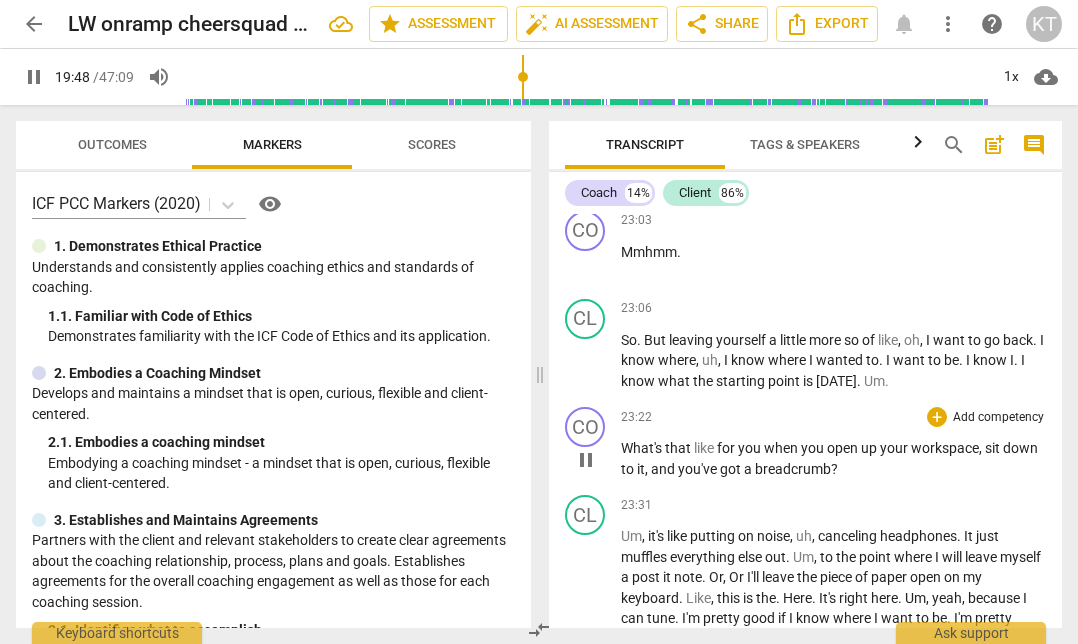 click on "pause" at bounding box center (586, 460) 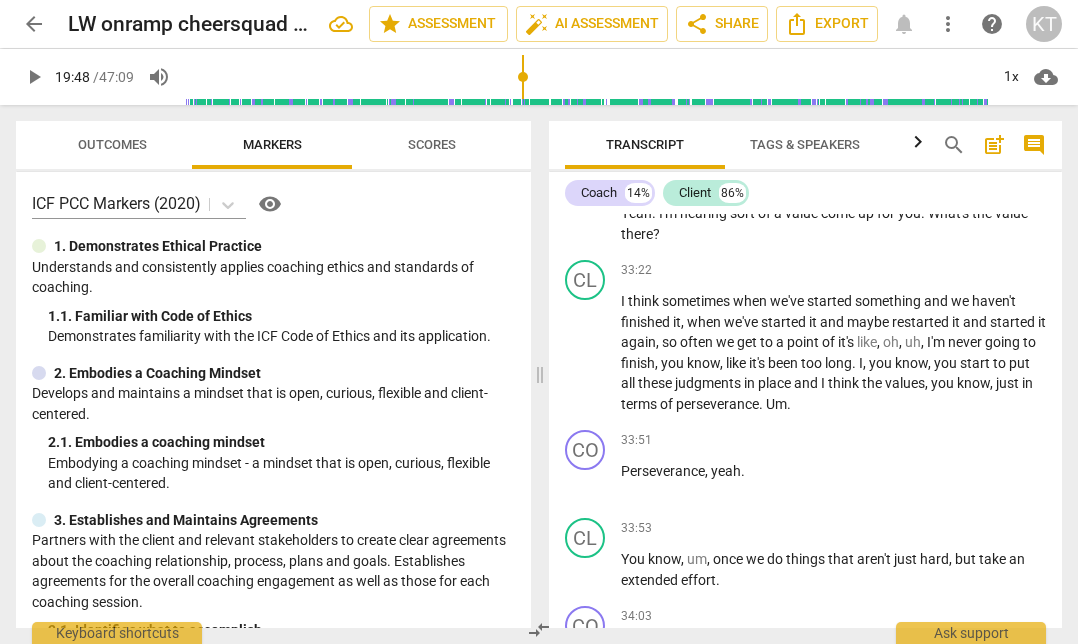 scroll, scrollTop: 13787, scrollLeft: 0, axis: vertical 